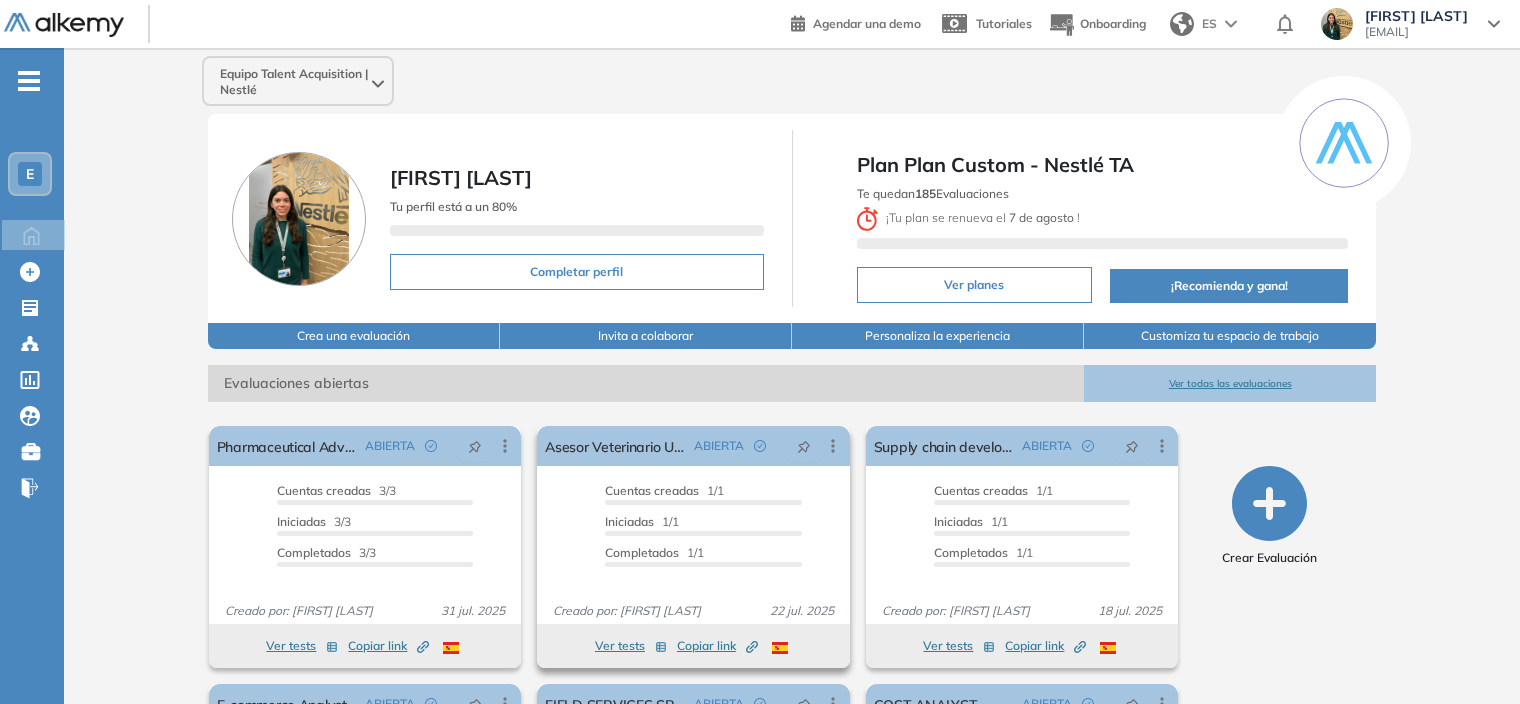 scroll, scrollTop: 0, scrollLeft: 0, axis: both 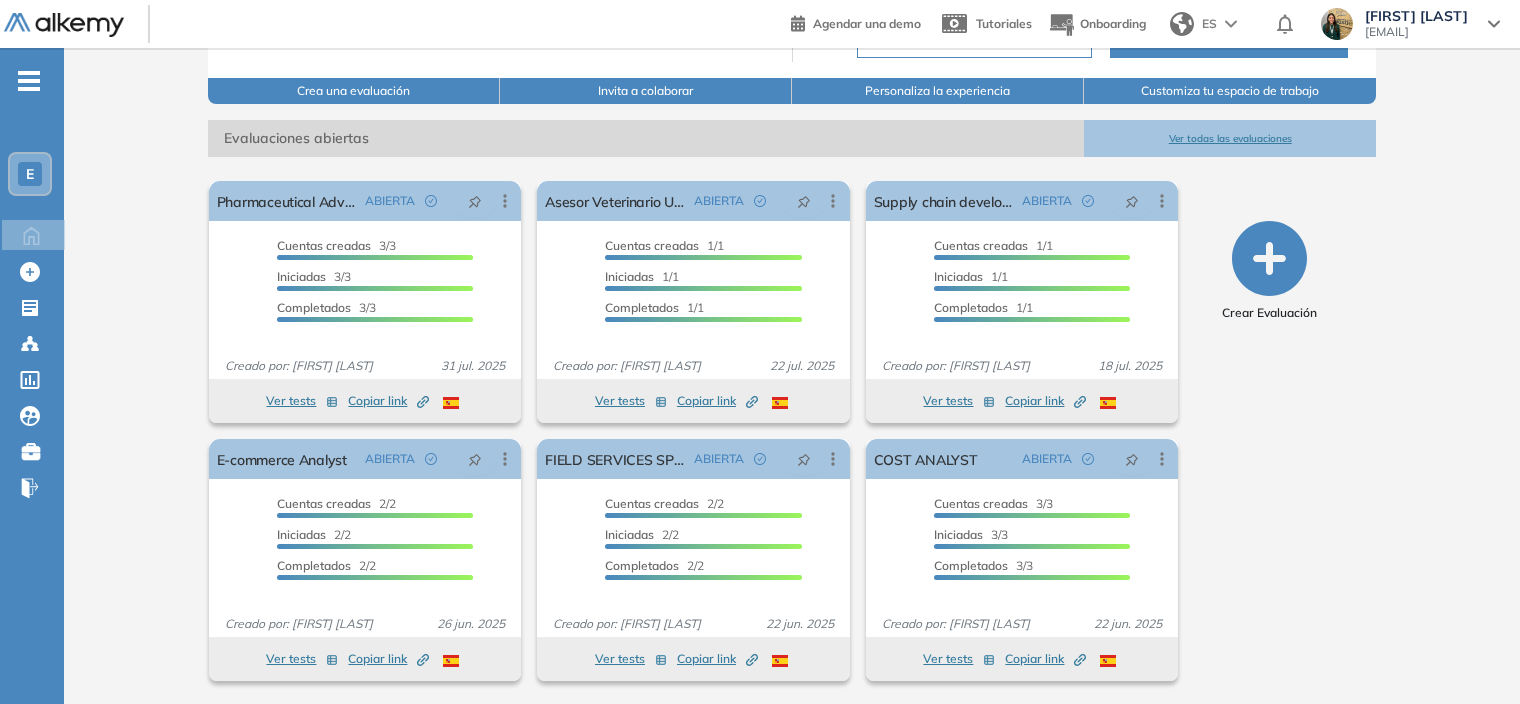 click on "Ver todas las evaluaciones" at bounding box center (1230, 138) 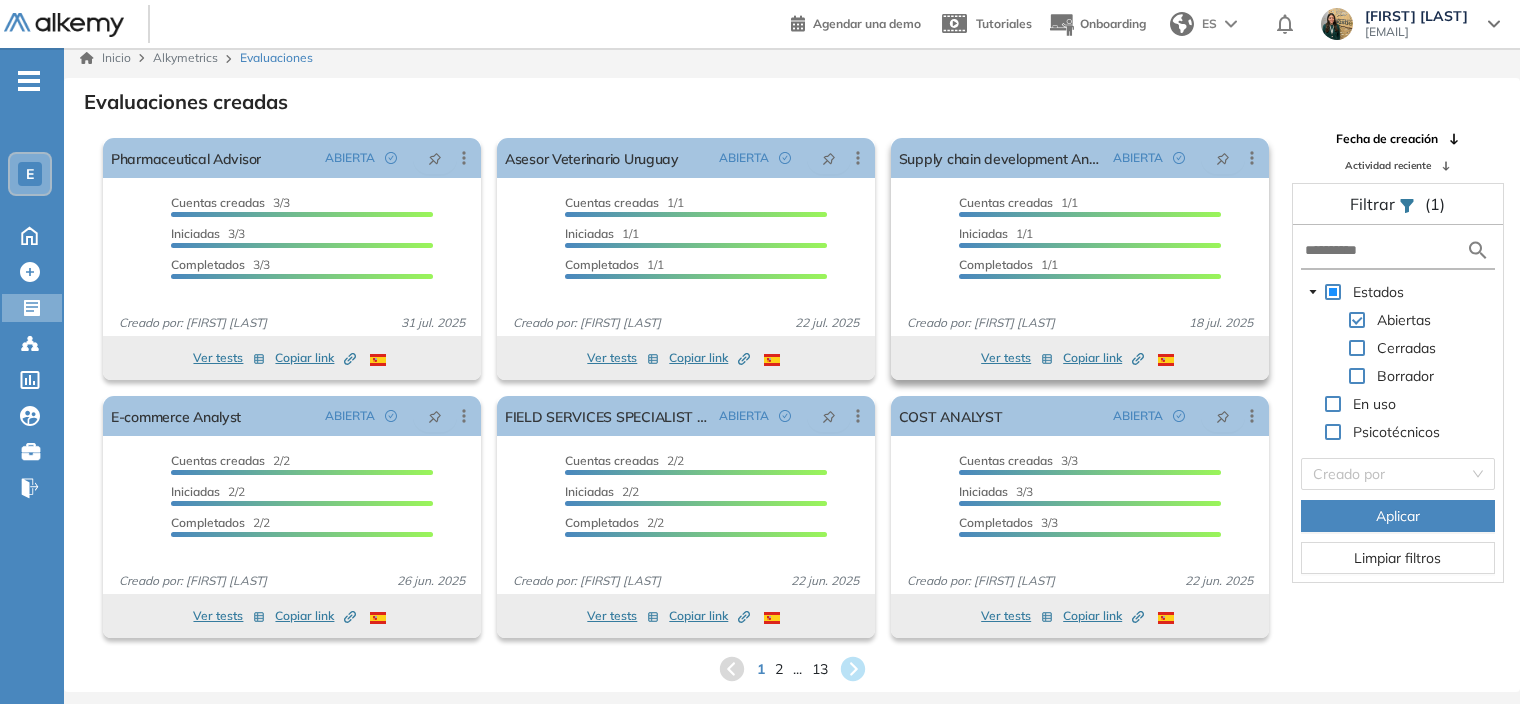 scroll, scrollTop: 0, scrollLeft: 0, axis: both 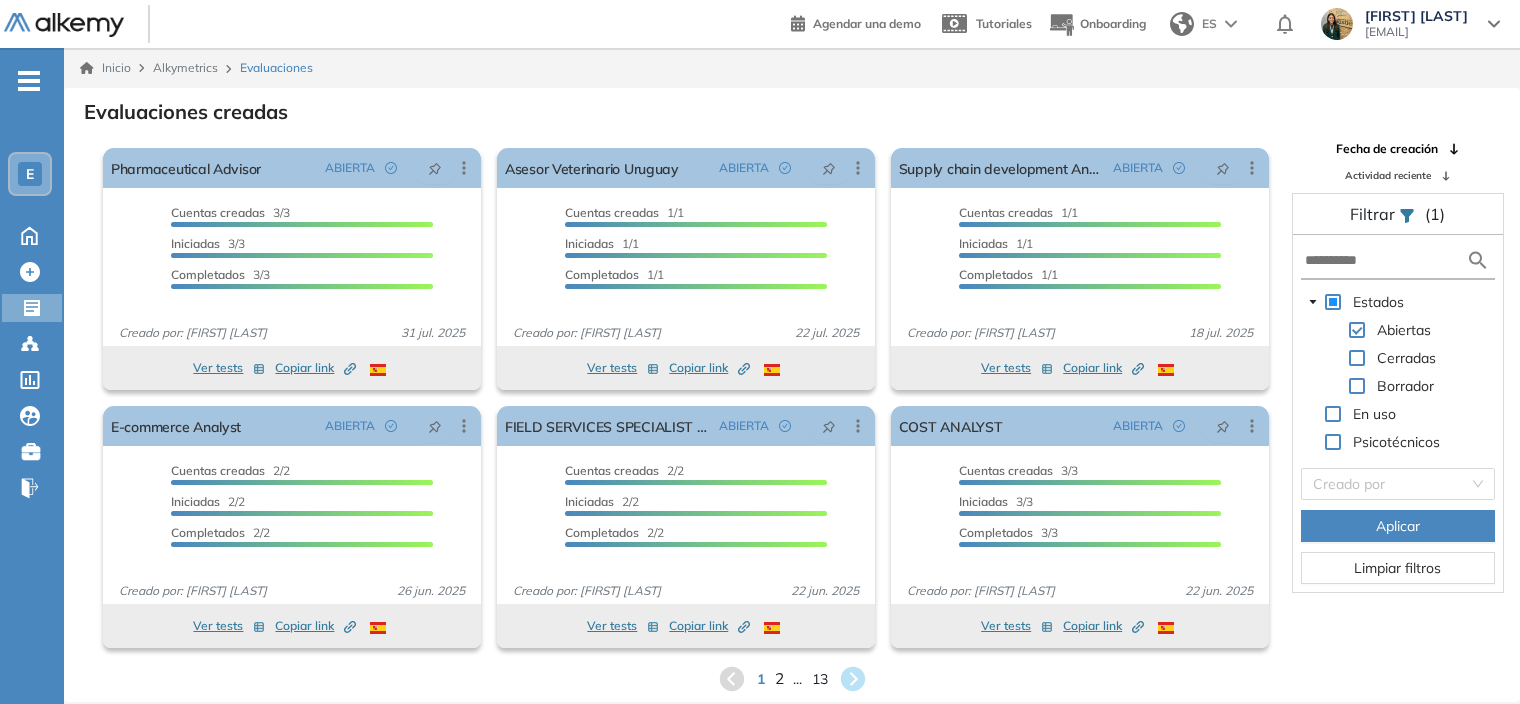 click on "2" at bounding box center [778, 678] 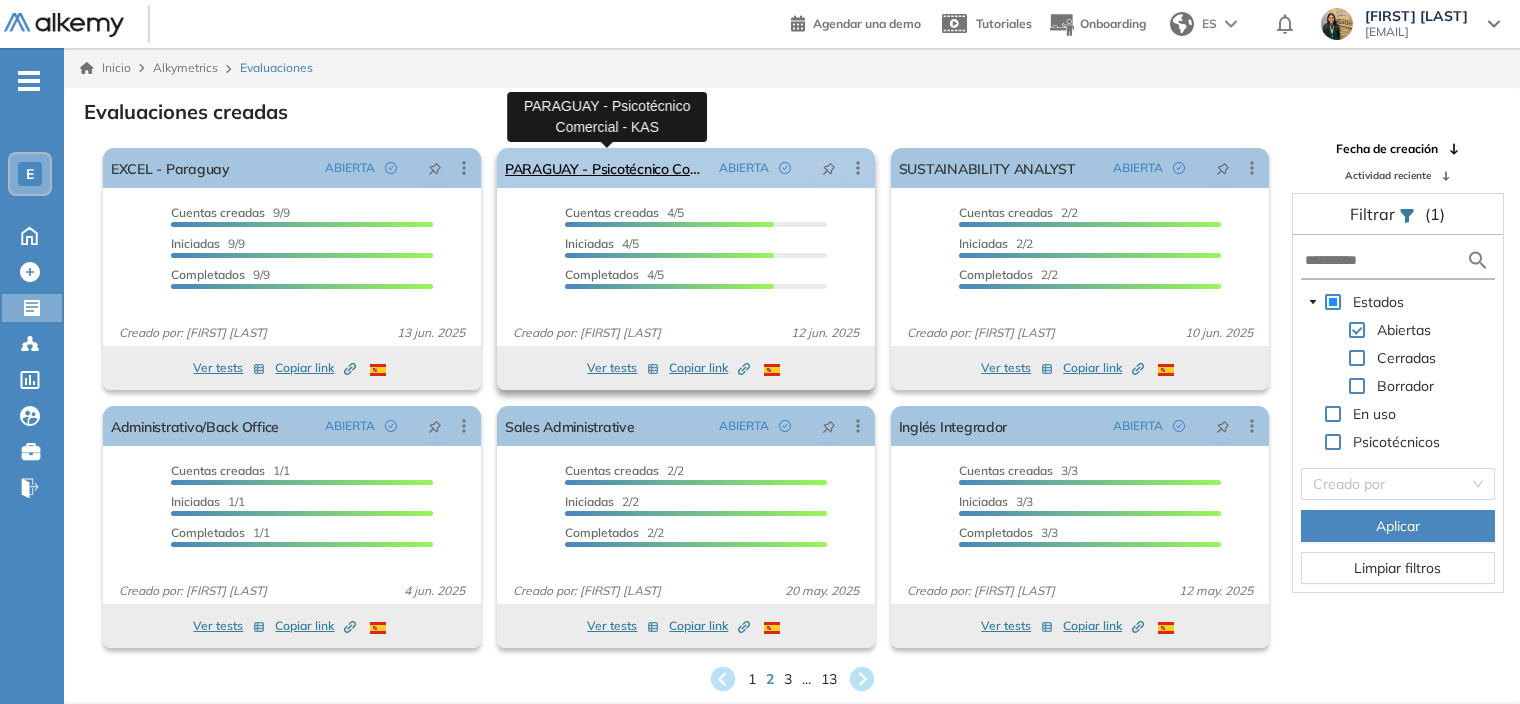 click on "PARAGUAY - Psicotécnico Comercial - KAS" at bounding box center (608, 168) 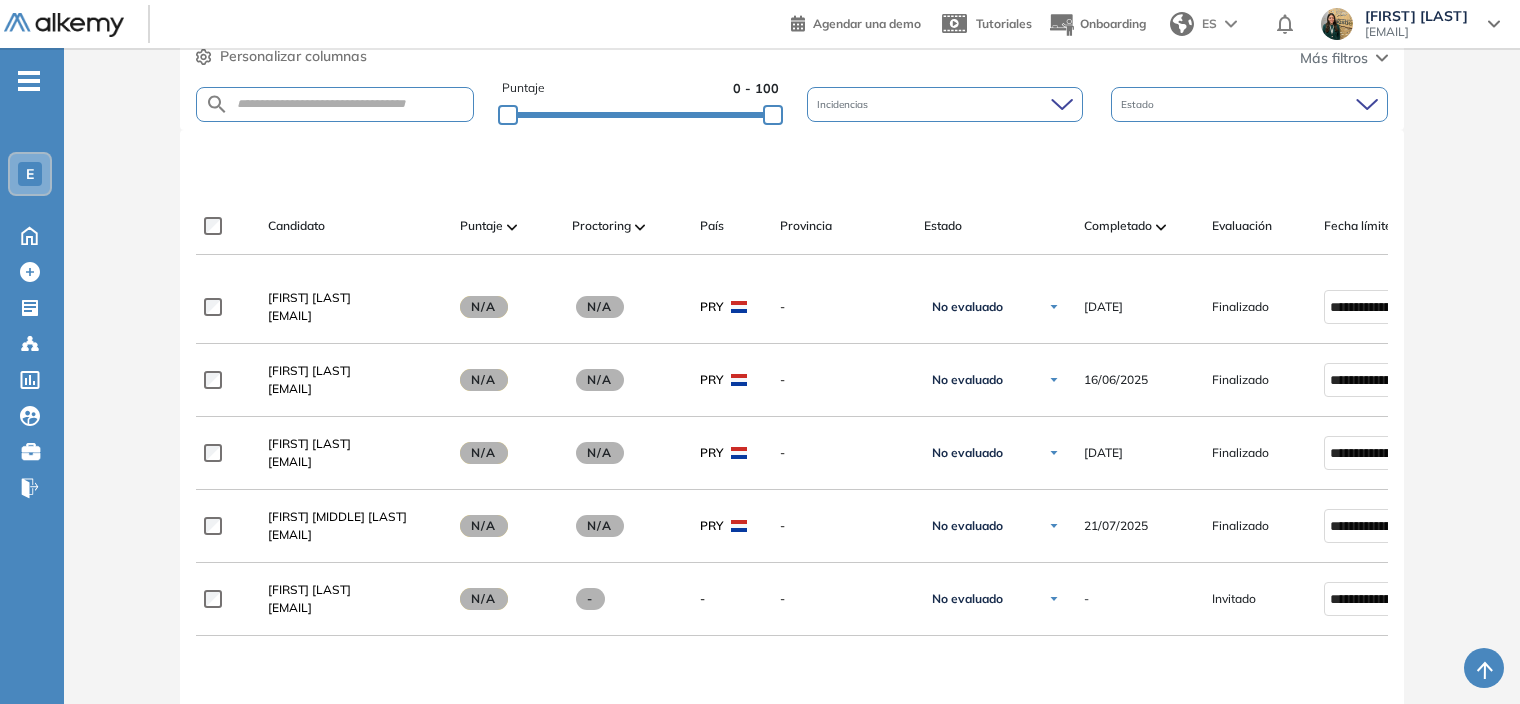 scroll, scrollTop: 400, scrollLeft: 0, axis: vertical 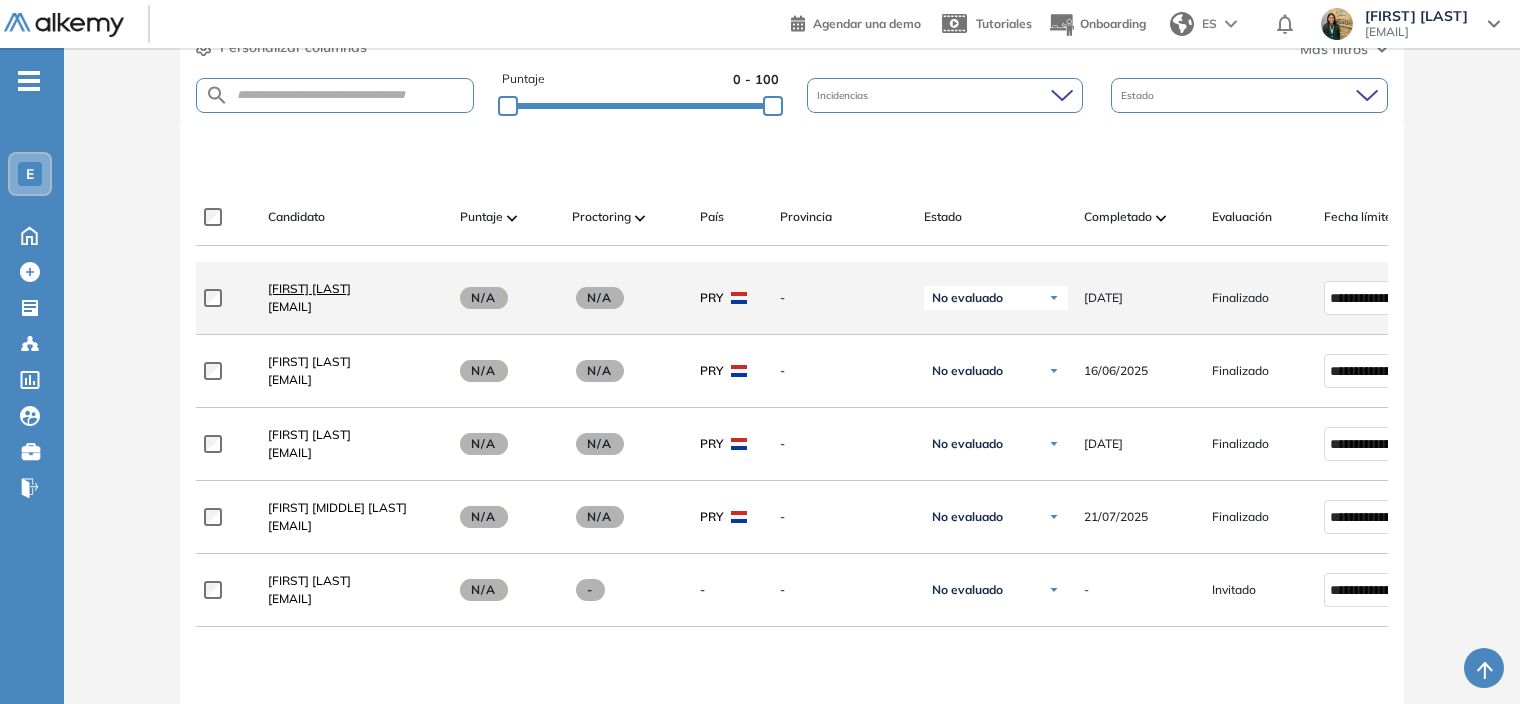 click on "Juan Lird" at bounding box center (309, 288) 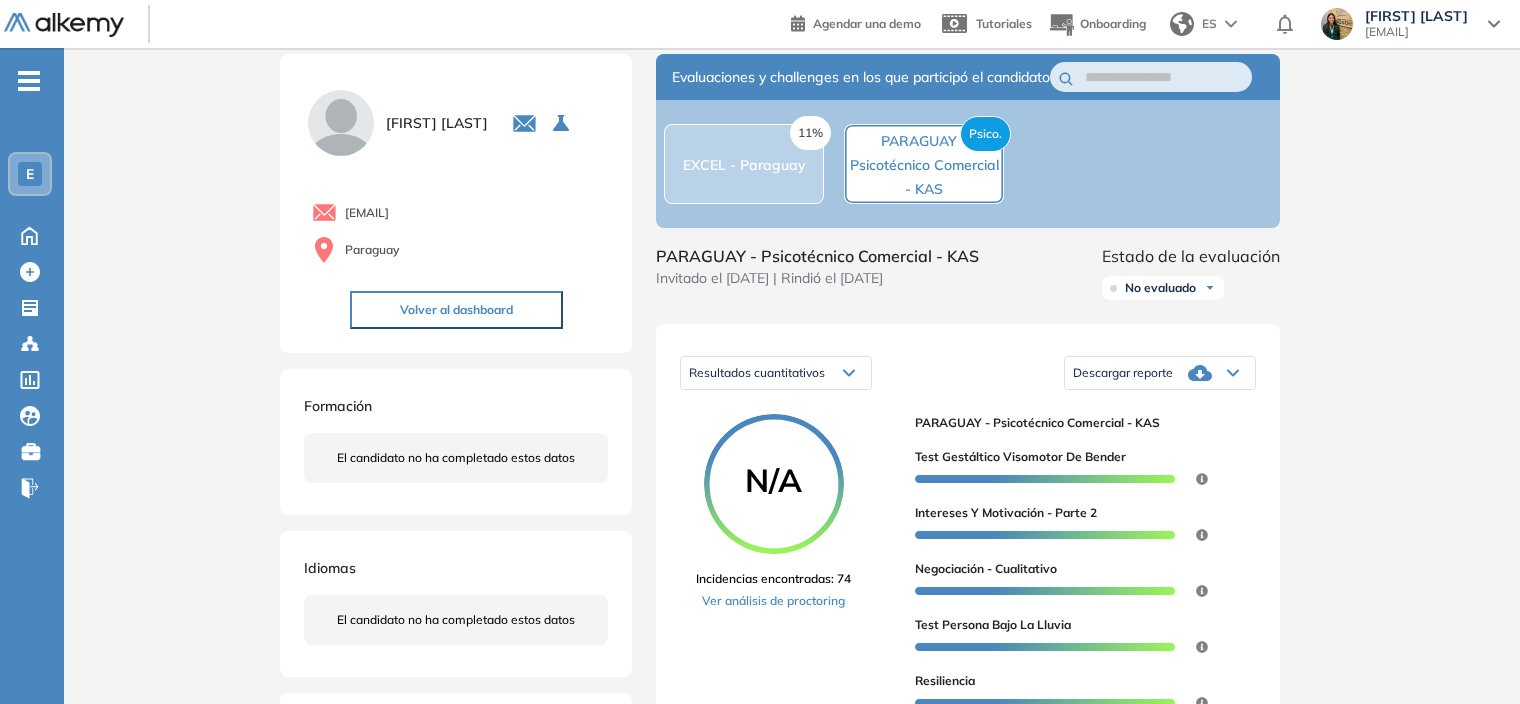 scroll, scrollTop: 0, scrollLeft: 0, axis: both 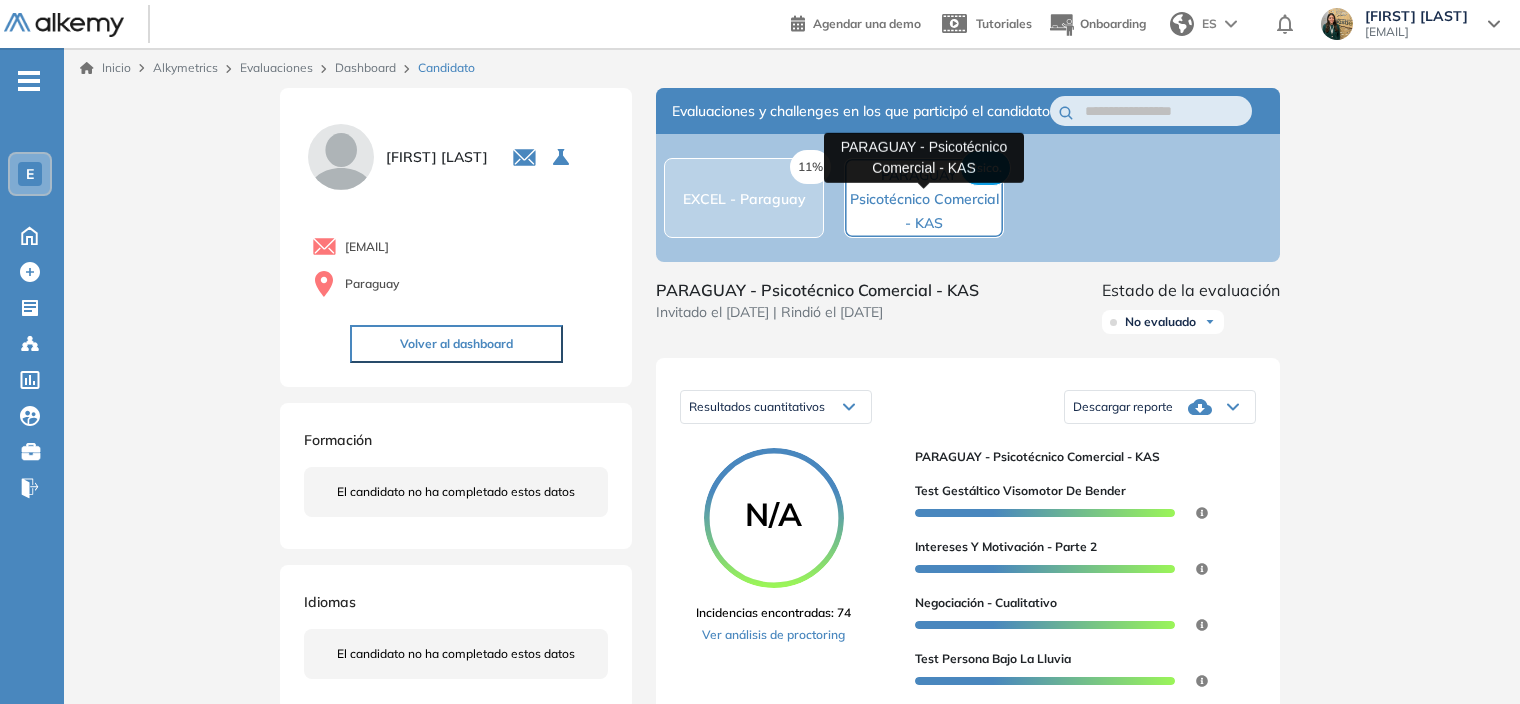click on "PARAGUAY - Psicotécn..." at bounding box center (924, 199) 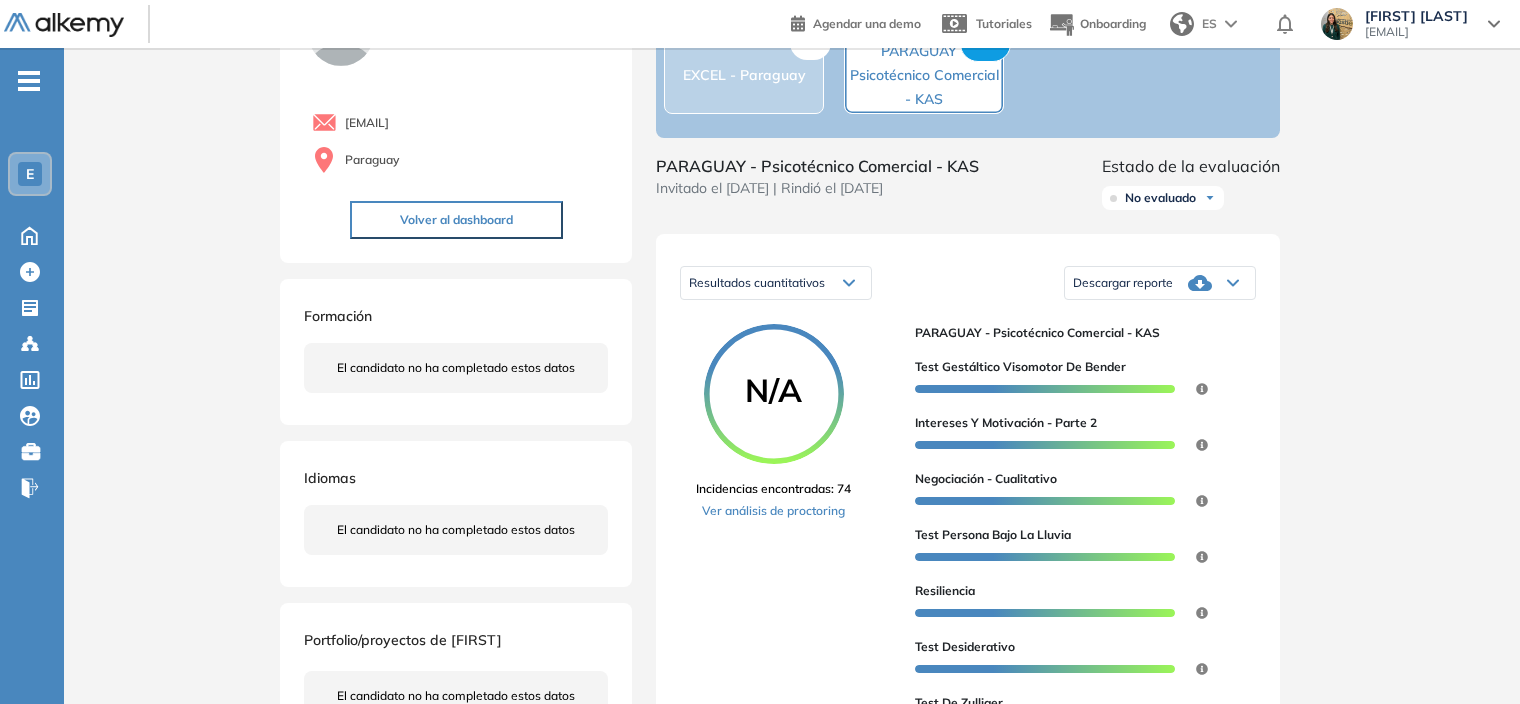 scroll, scrollTop: 0, scrollLeft: 0, axis: both 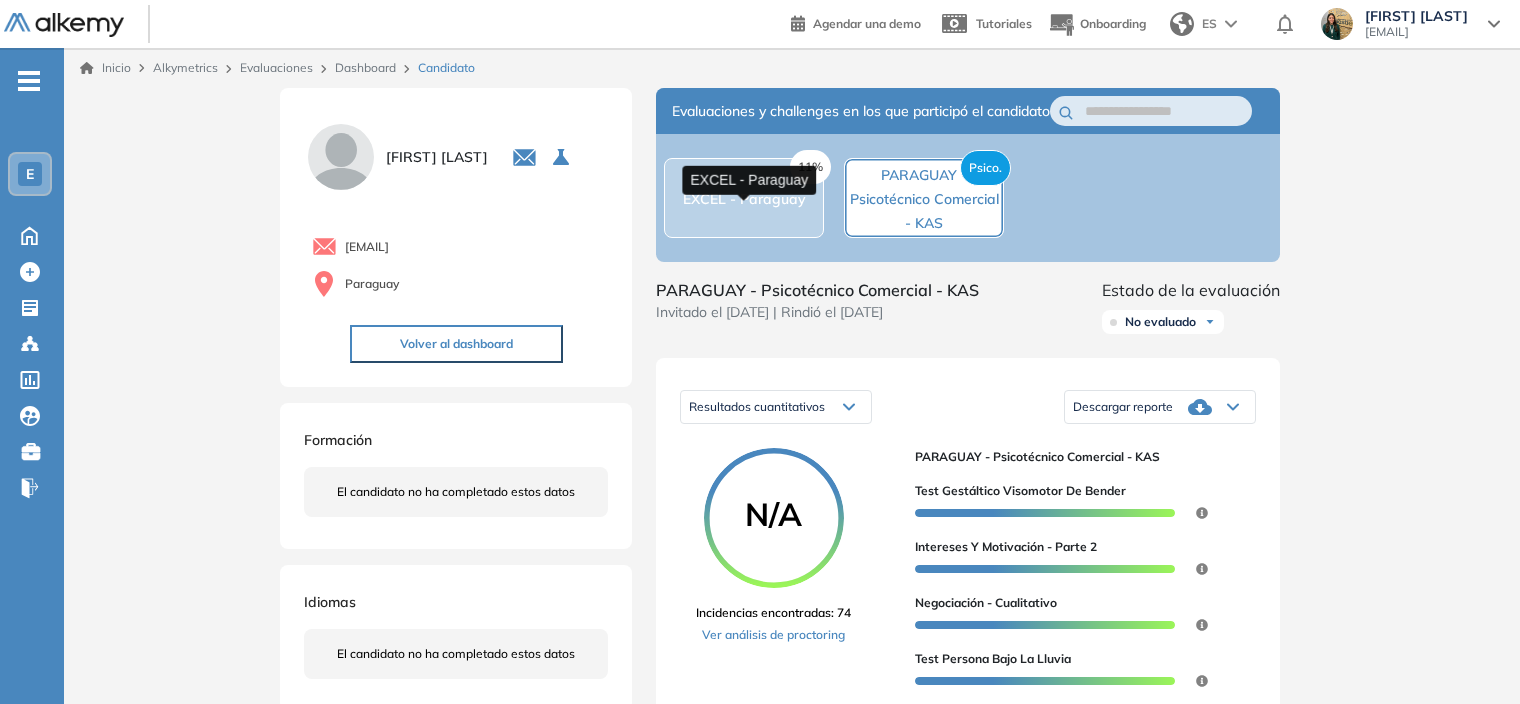 click on "EXCEL - Paraguay" at bounding box center (744, 199) 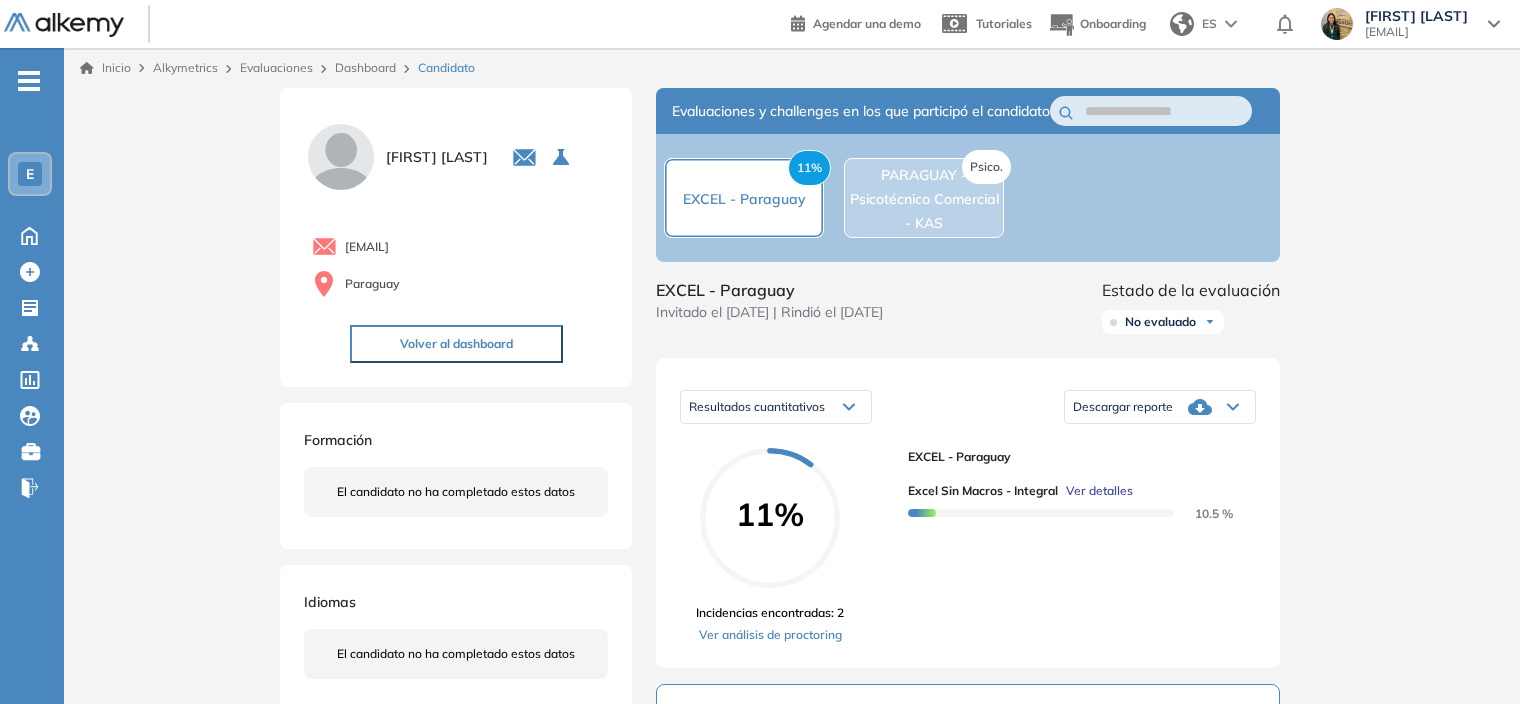 scroll, scrollTop: 200, scrollLeft: 0, axis: vertical 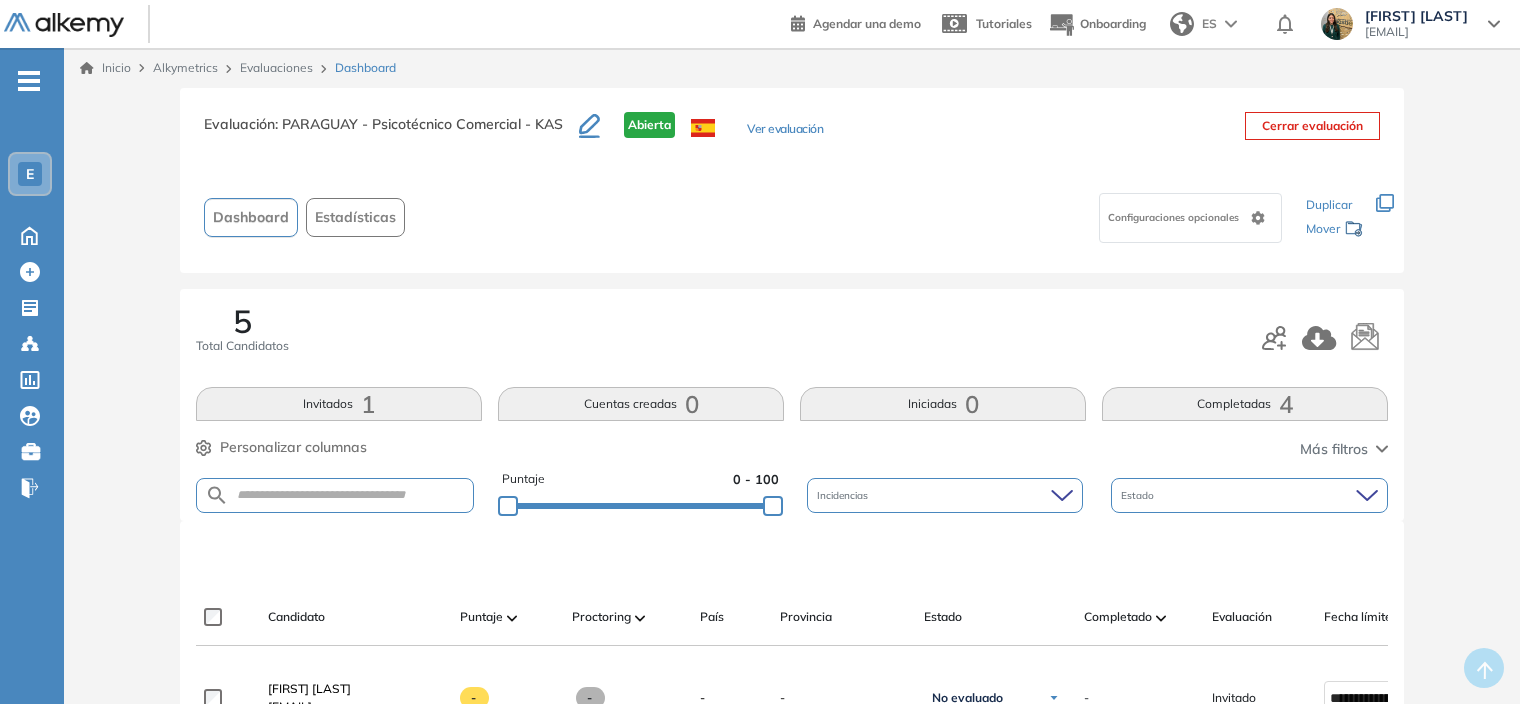 click on "Evaluaciones" at bounding box center (276, 67) 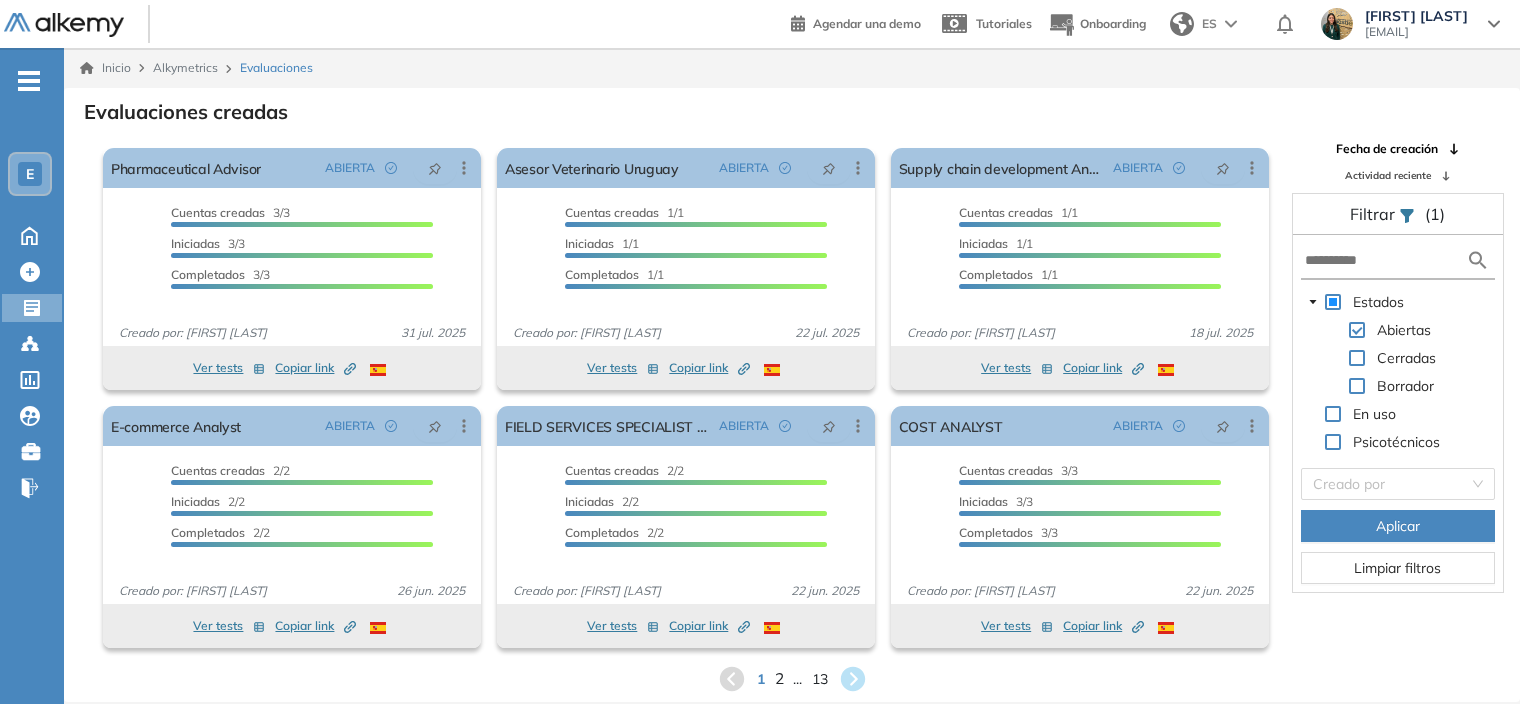 click on "2" at bounding box center [778, 678] 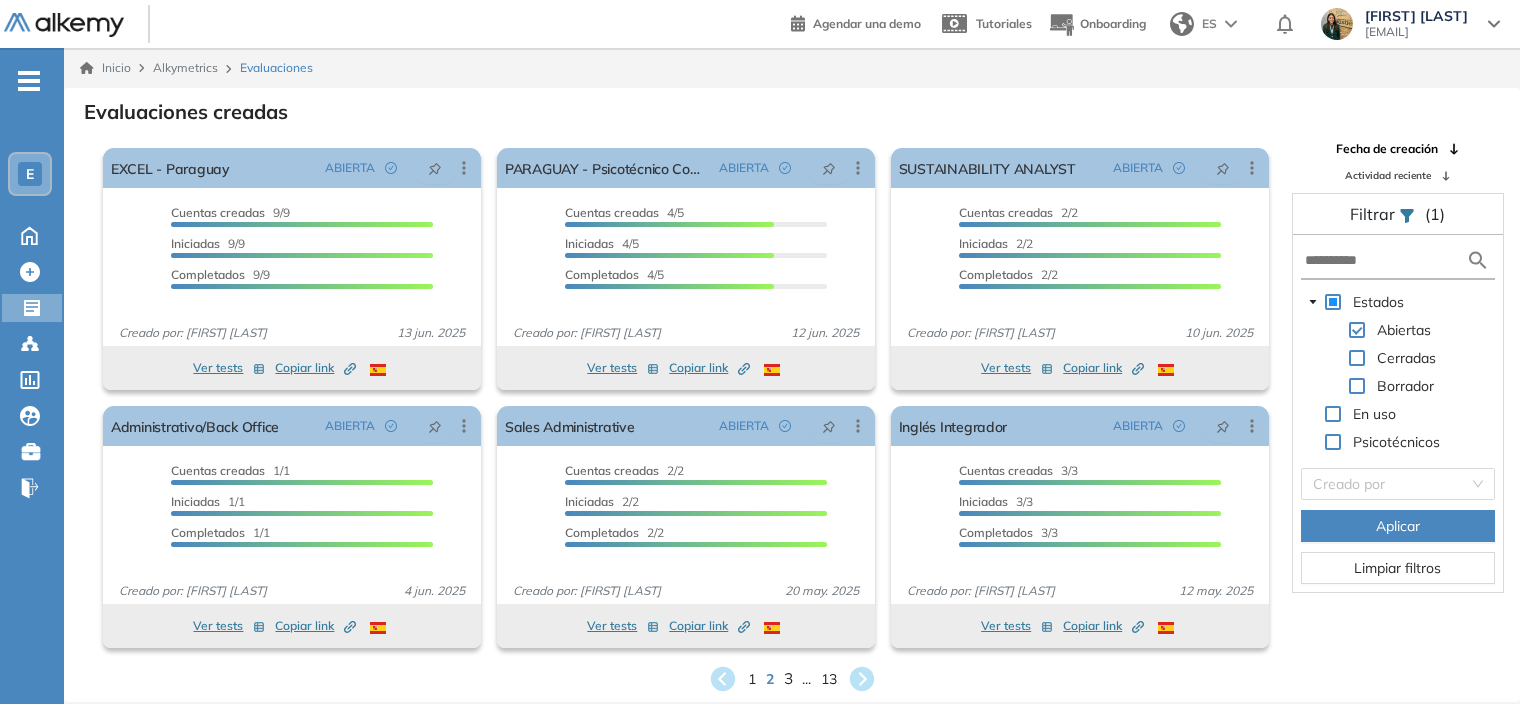 click on "3" at bounding box center [787, 678] 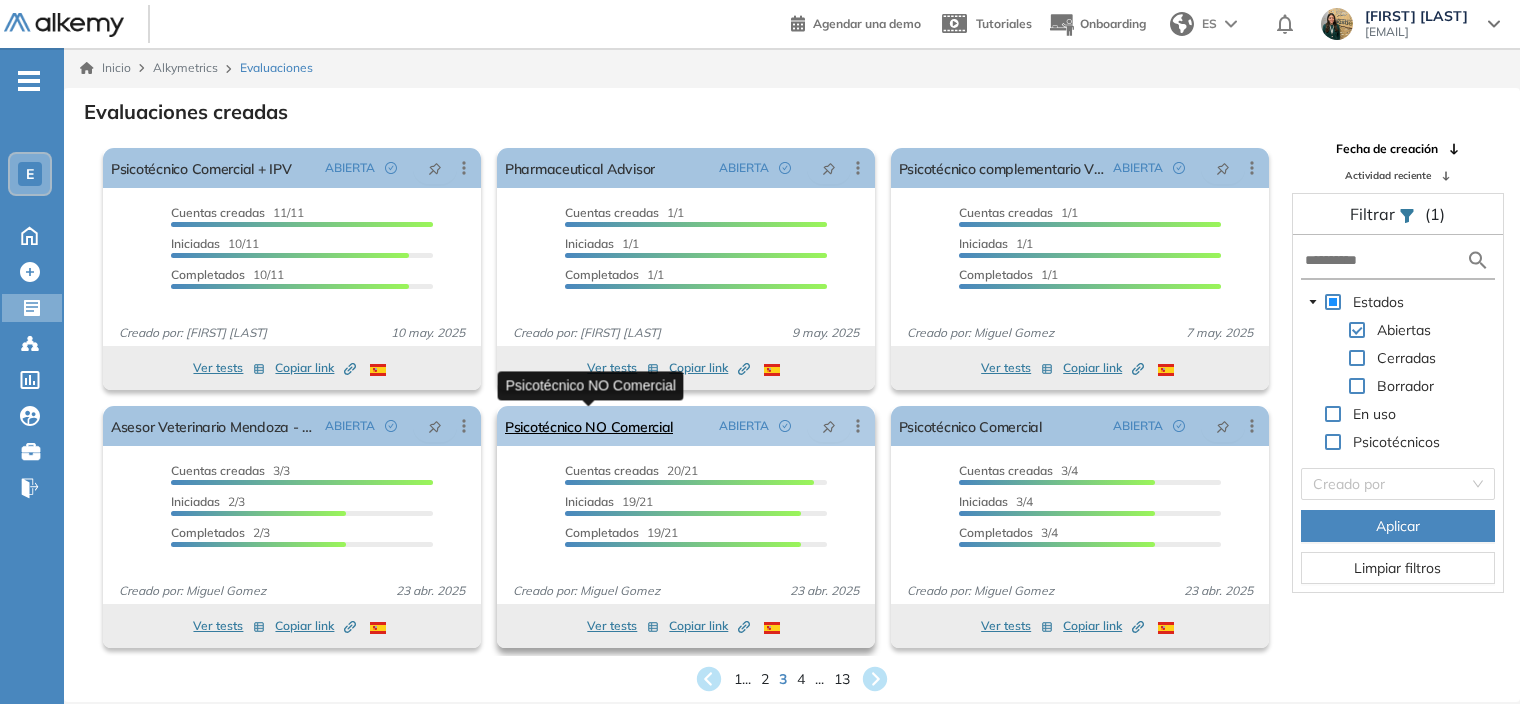 click on "Psicotécnico NO Comercial" at bounding box center [589, 426] 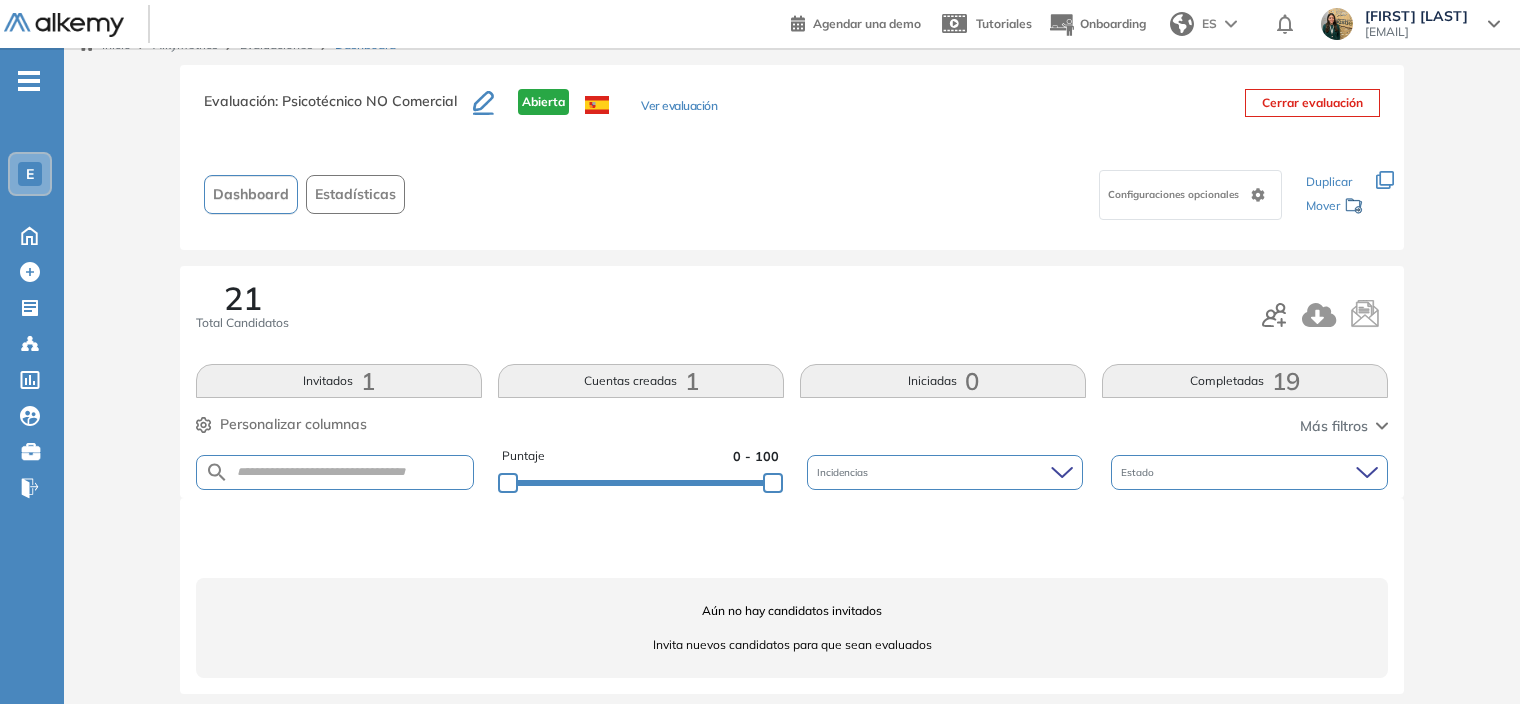 scroll, scrollTop: 36, scrollLeft: 0, axis: vertical 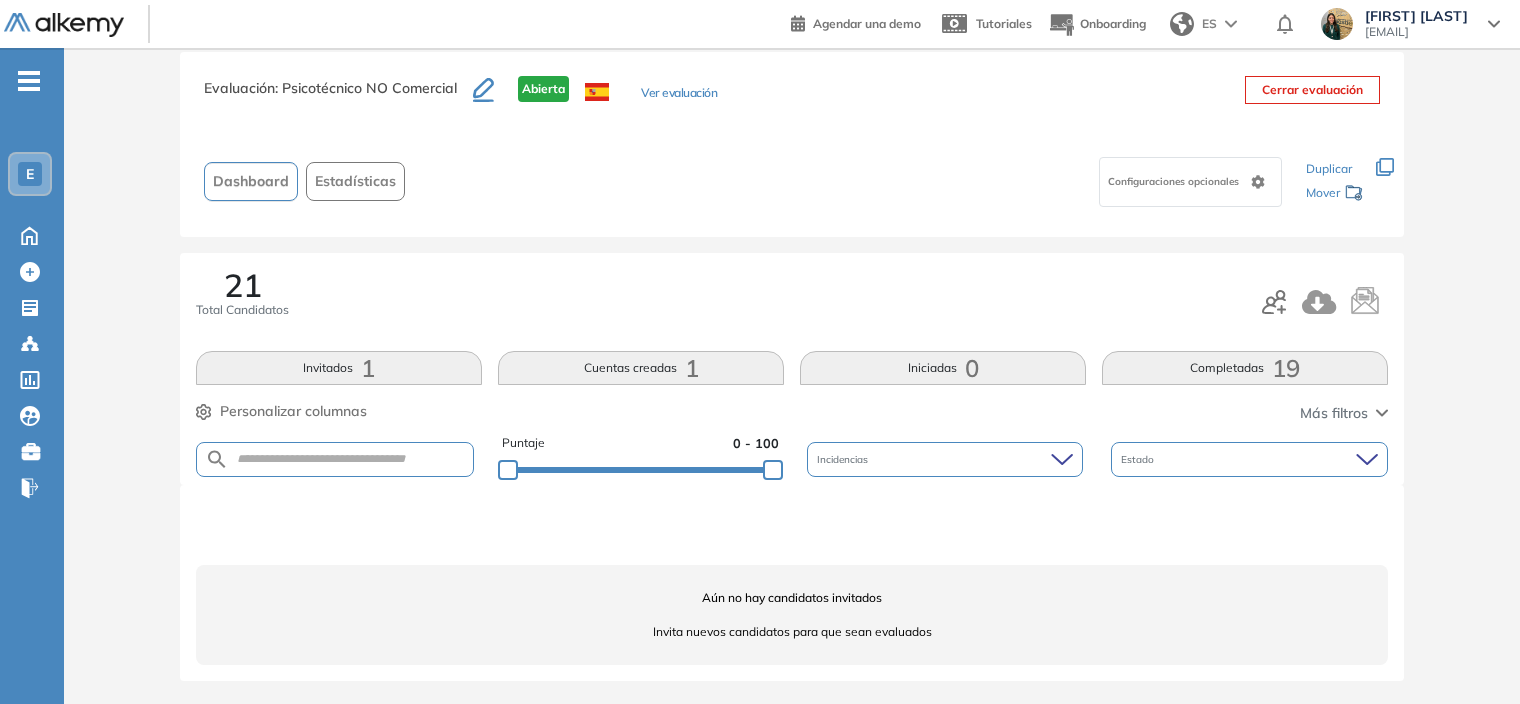 click on "Aún no hay candidatos invitados" at bounding box center [792, 598] 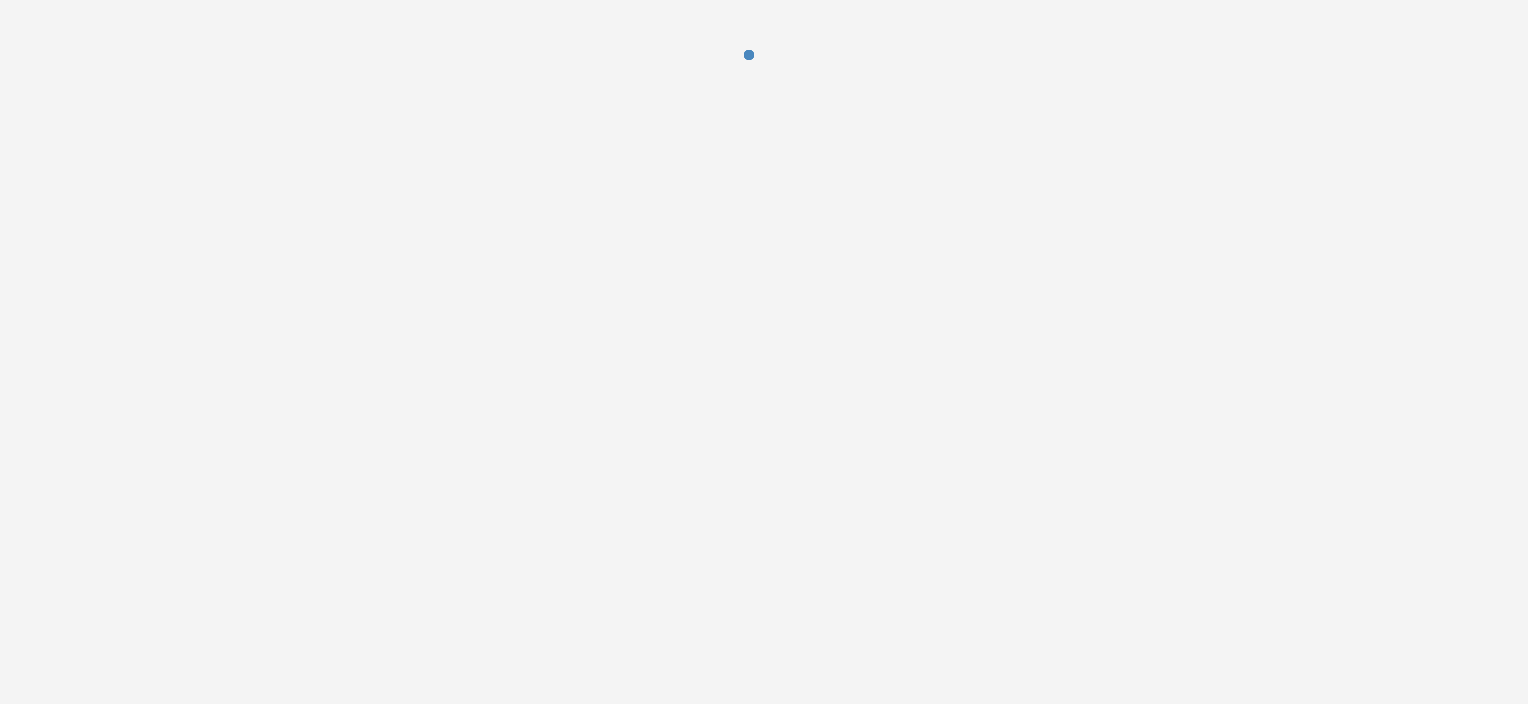 scroll, scrollTop: 0, scrollLeft: 0, axis: both 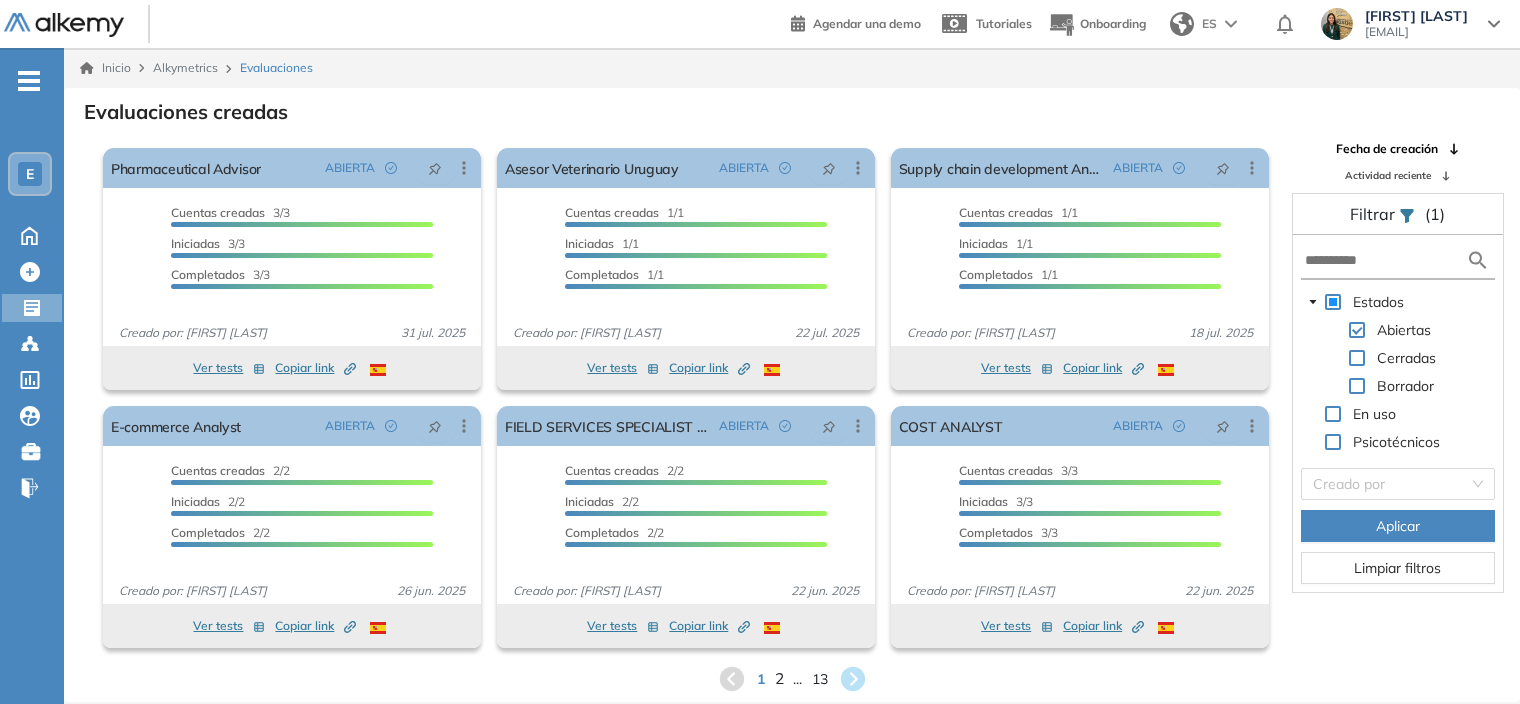 click on "2" at bounding box center [778, 678] 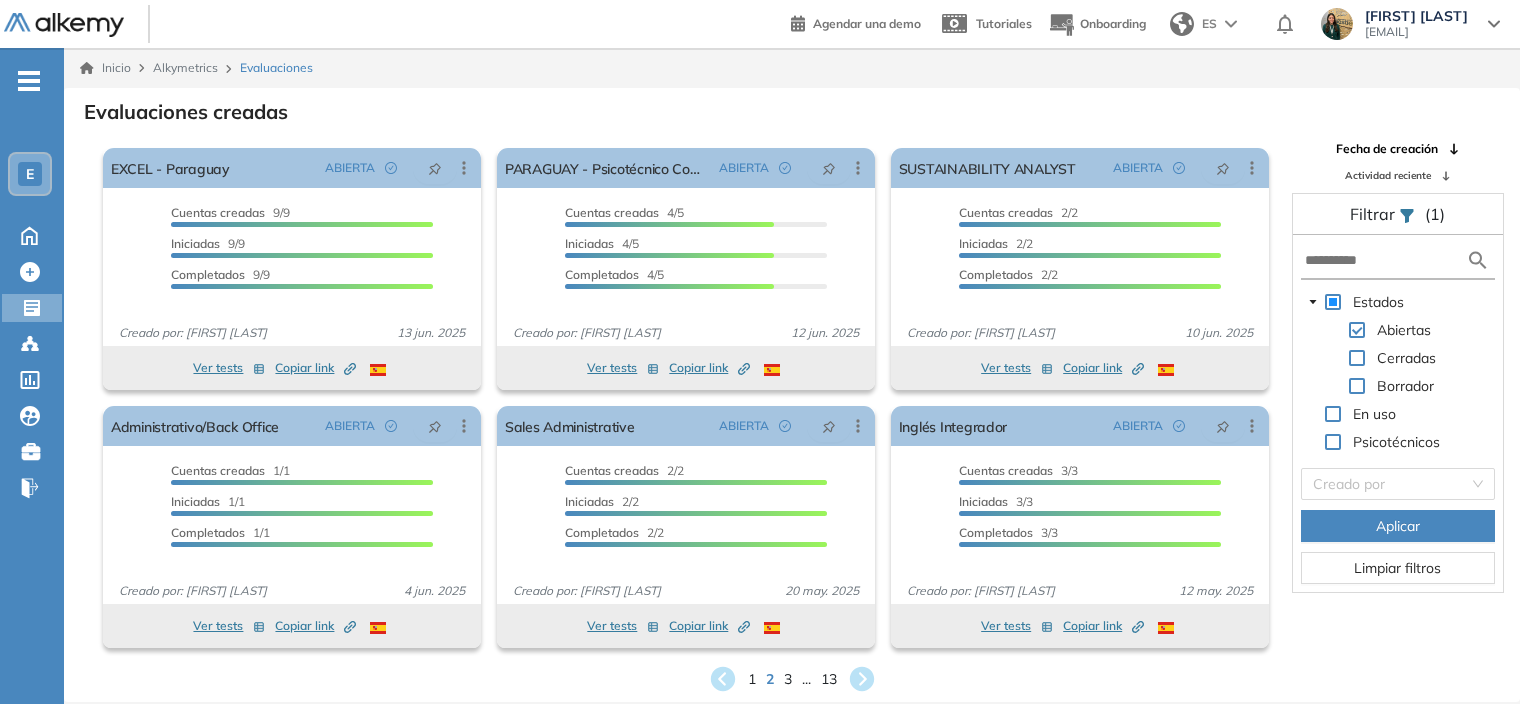 drag, startPoint x: 792, startPoint y: 679, endPoint x: 637, endPoint y: 674, distance: 155.08063 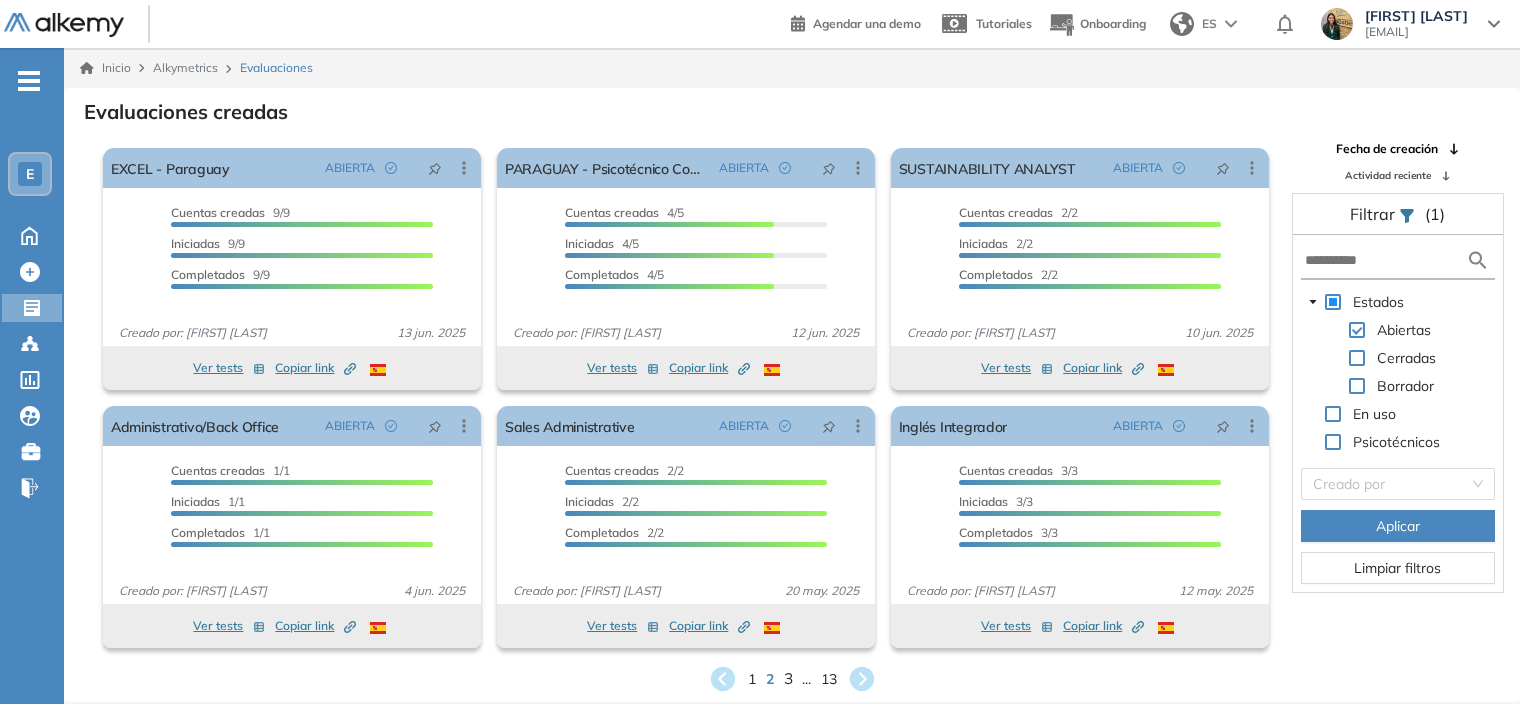 click on "3" at bounding box center (787, 678) 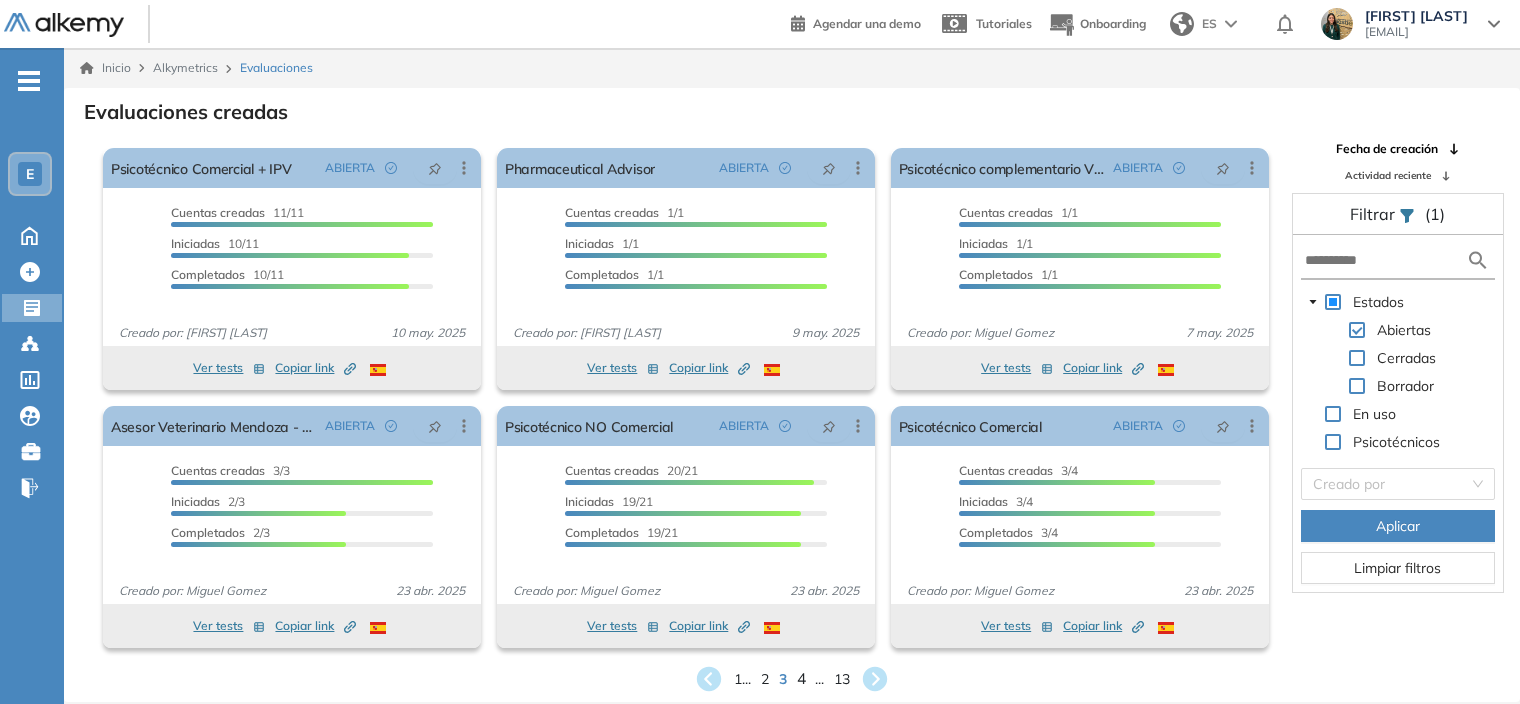 click on "4" at bounding box center [801, 678] 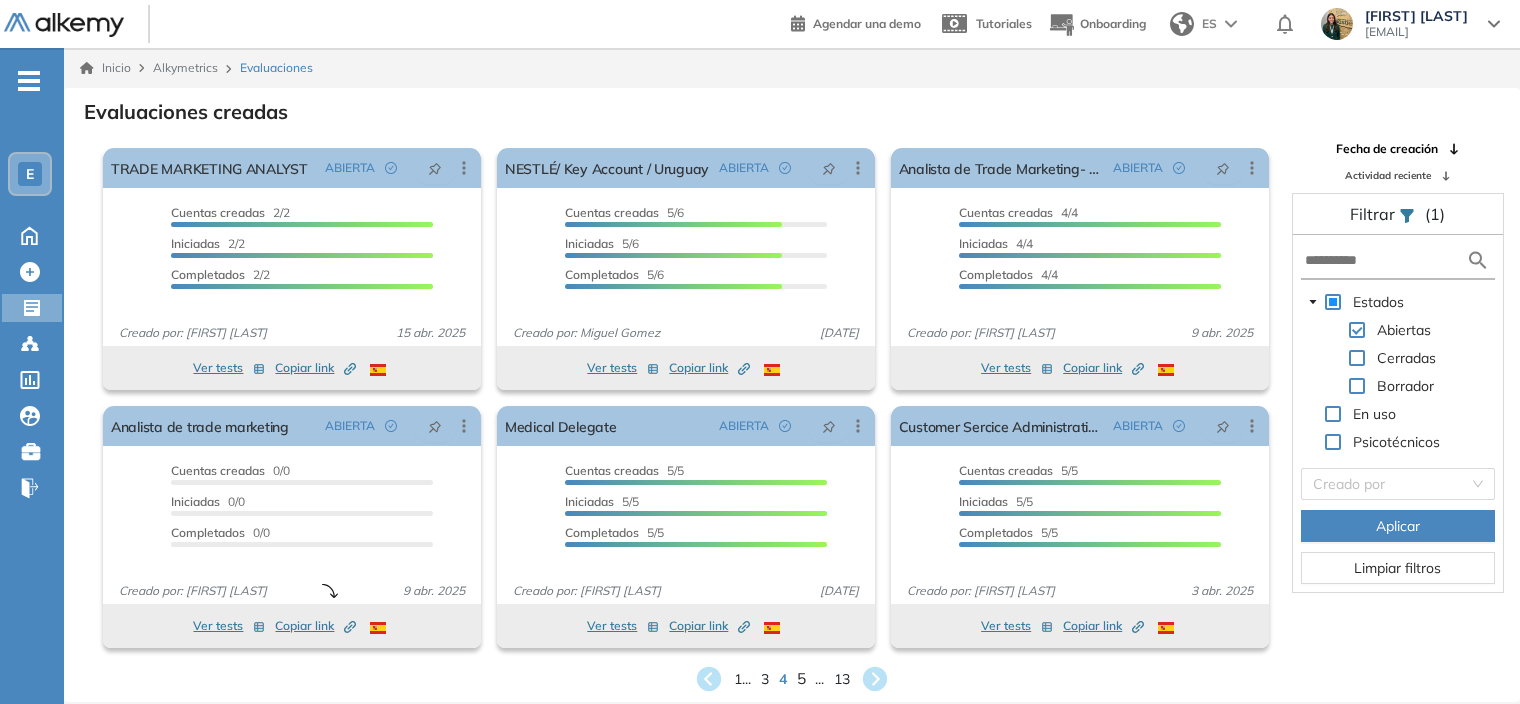 click on "5" at bounding box center [801, 678] 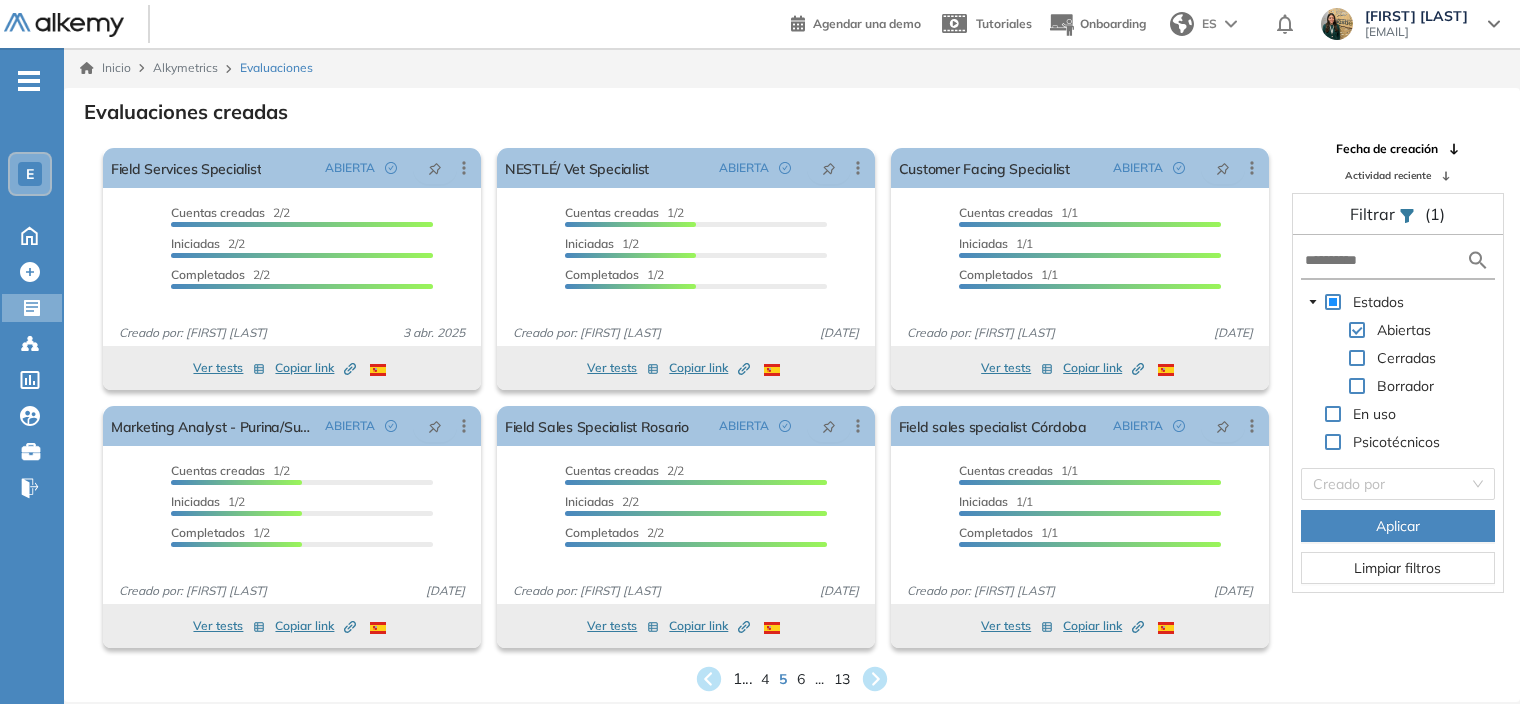 click on "1 ..." at bounding box center [742, 678] 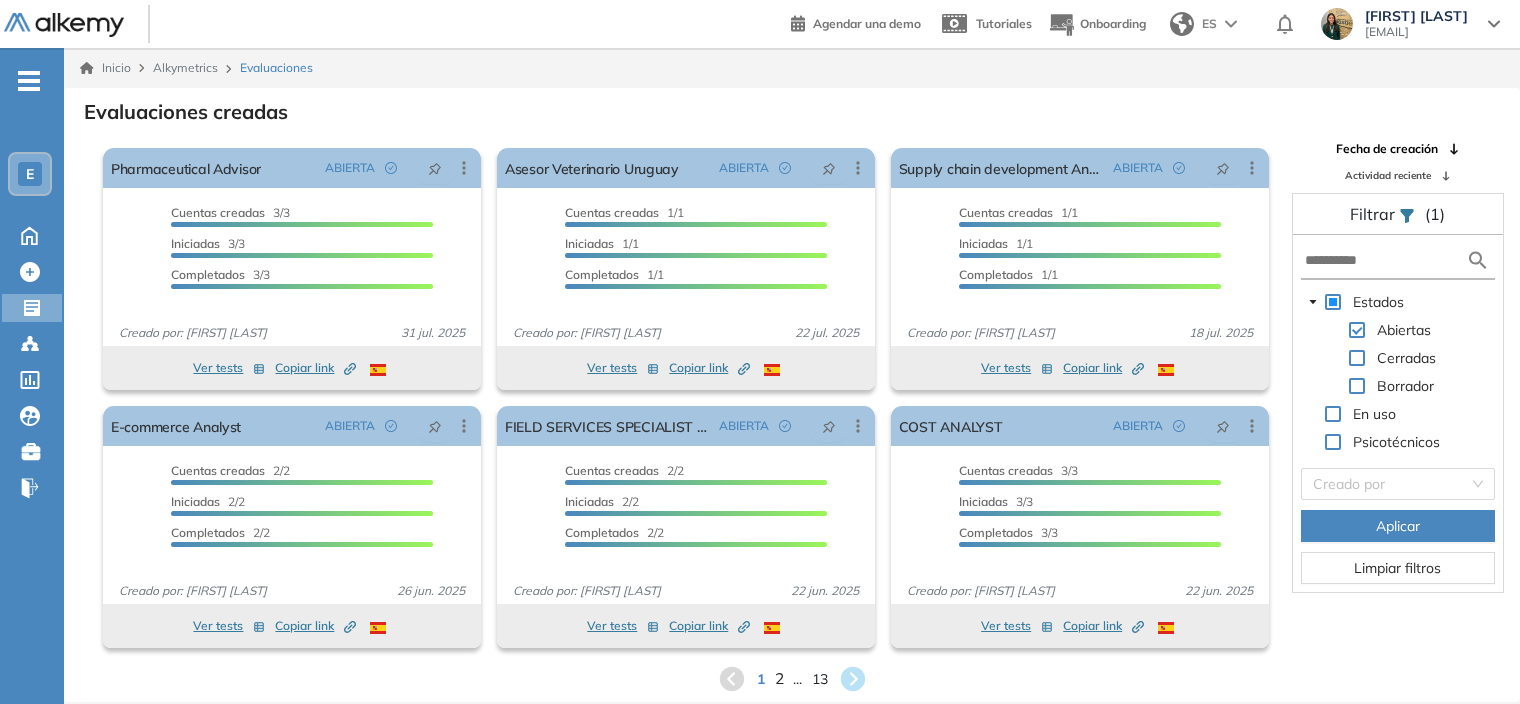 click on "2" at bounding box center [778, 678] 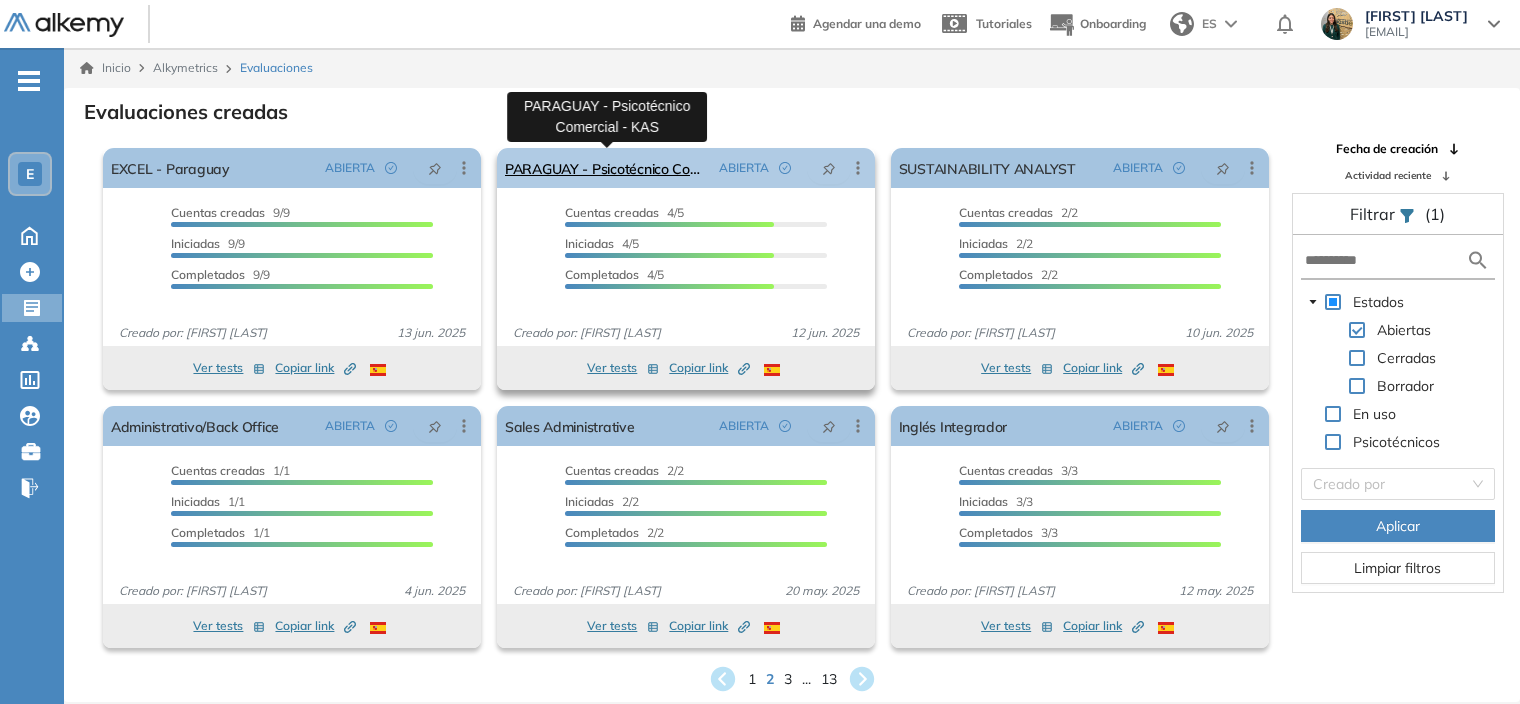 click on "PARAGUAY - Psicotécnico Comercial - KAS" at bounding box center (608, 168) 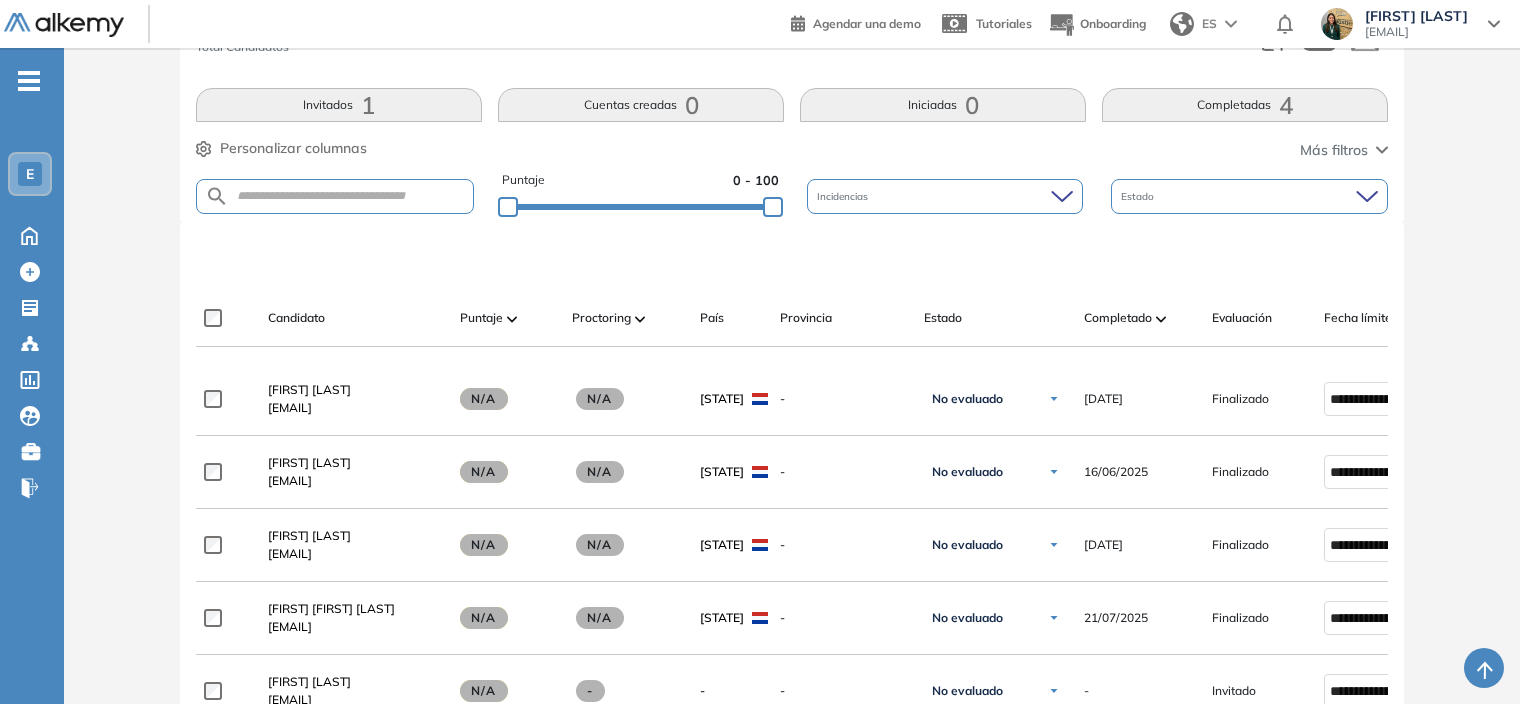 scroll, scrollTop: 300, scrollLeft: 0, axis: vertical 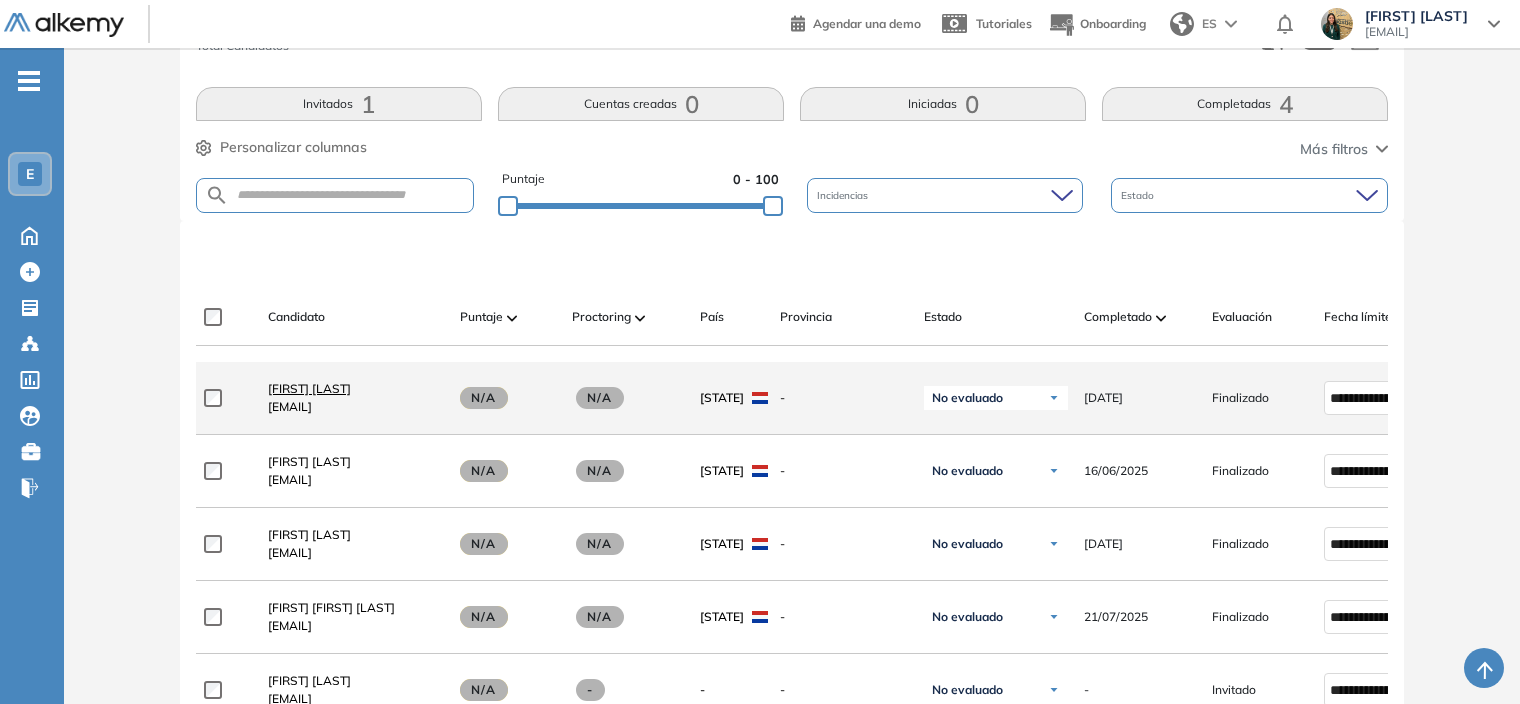 click on "Juan Lird" at bounding box center (309, 388) 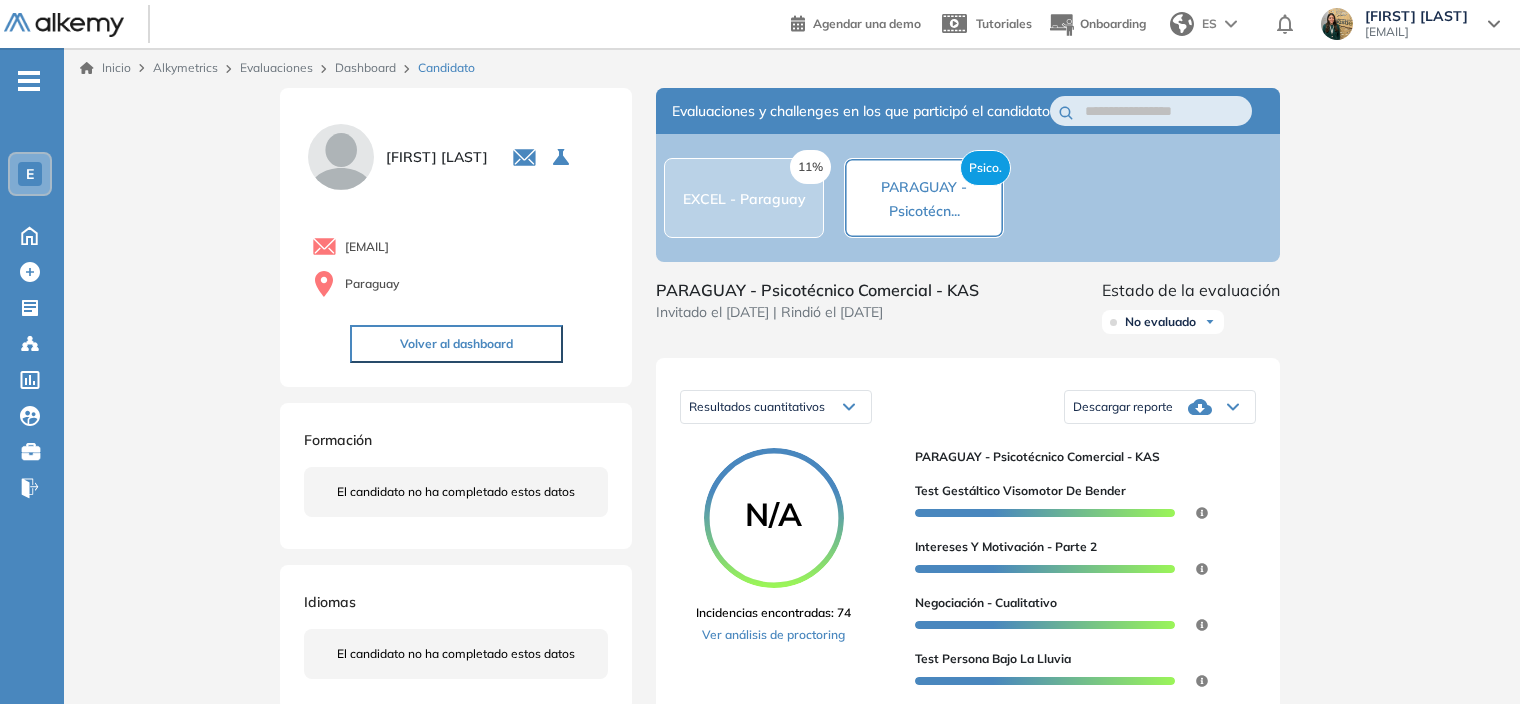 click 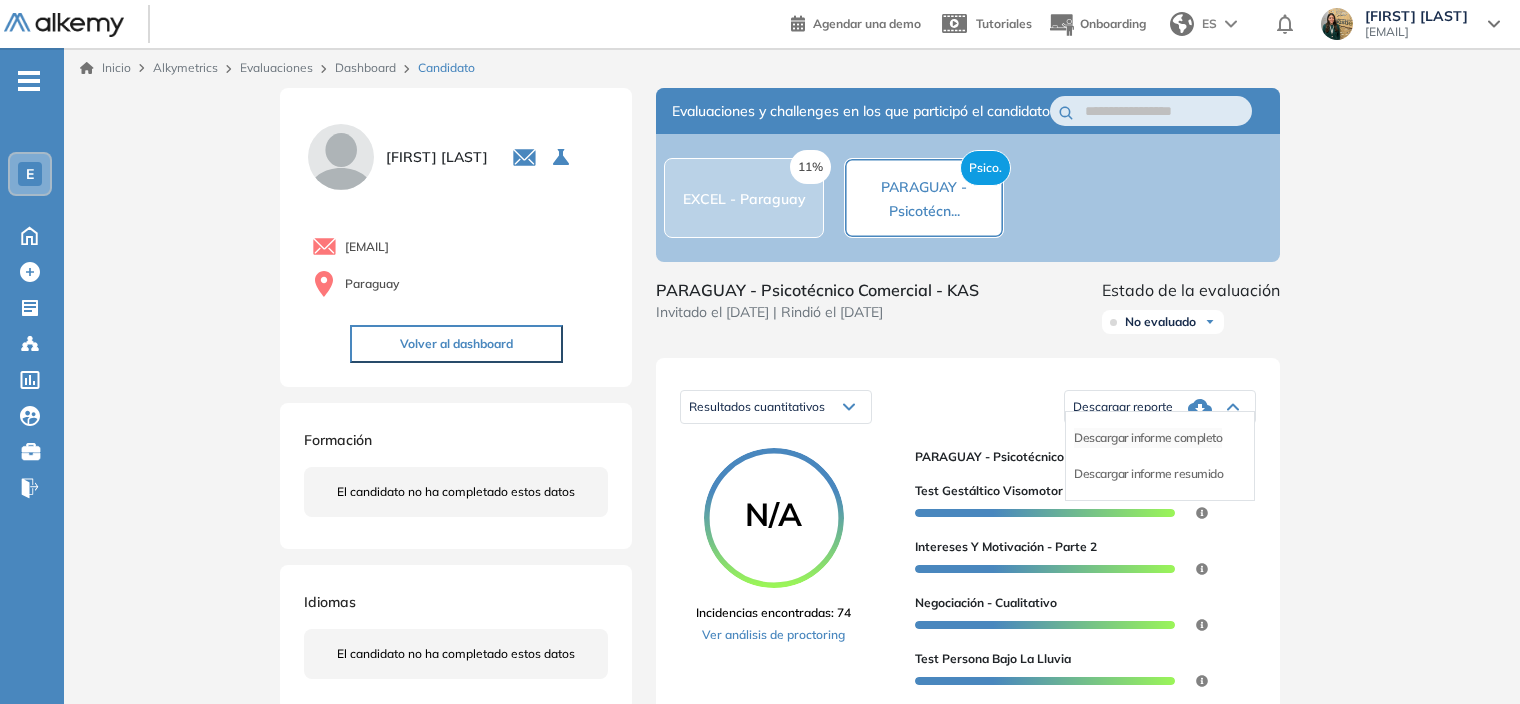 click on "Descargar informe completo" at bounding box center (1148, 438) 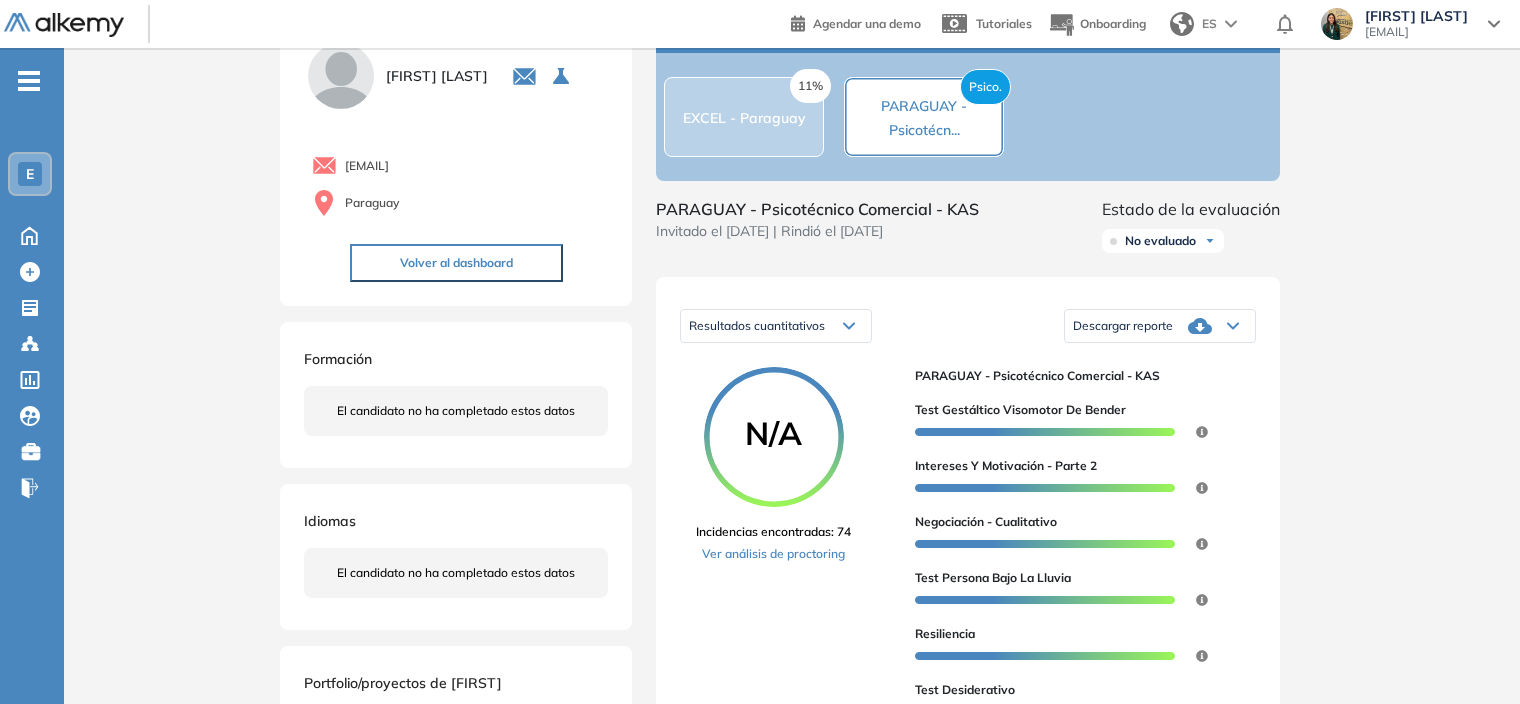 scroll, scrollTop: 0, scrollLeft: 0, axis: both 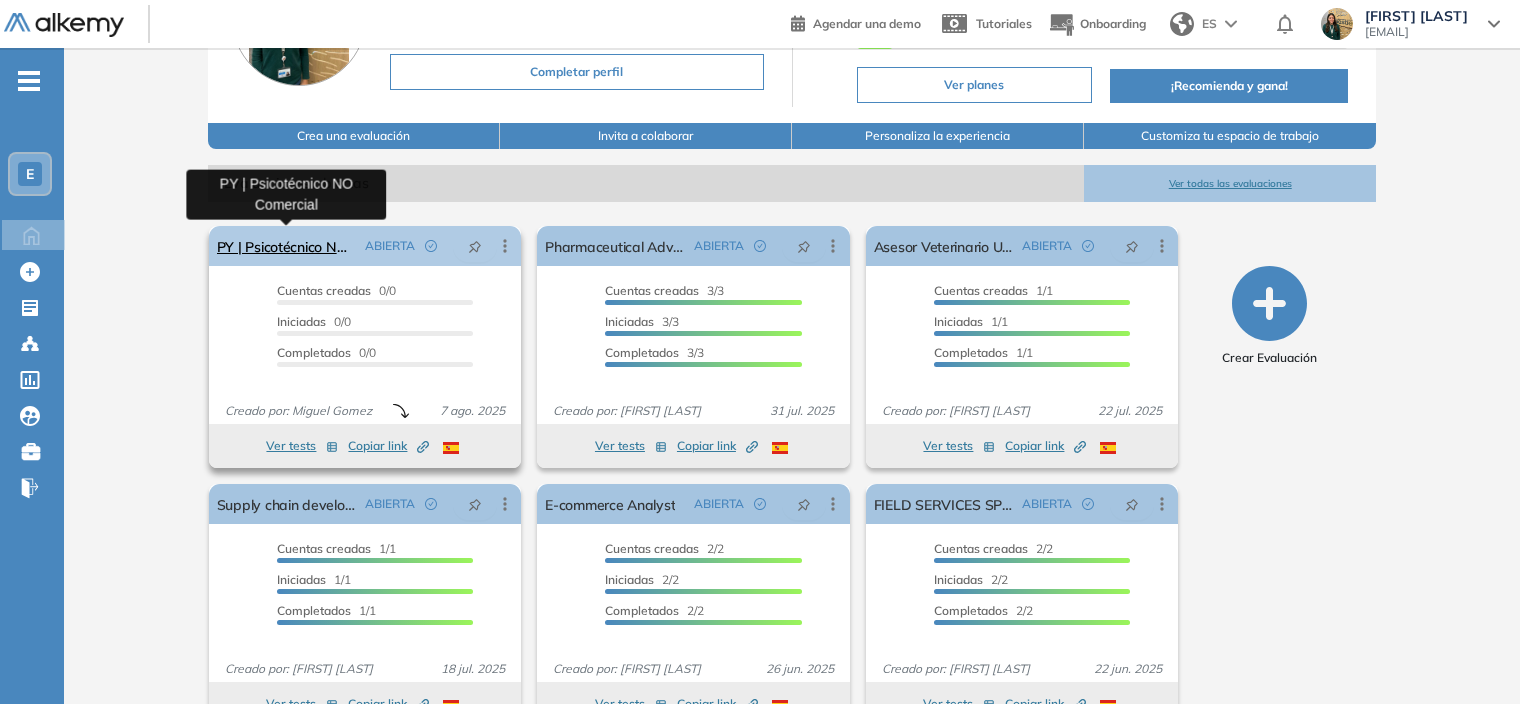click on "PY | Psicotécnico NO Comercial" at bounding box center (287, 246) 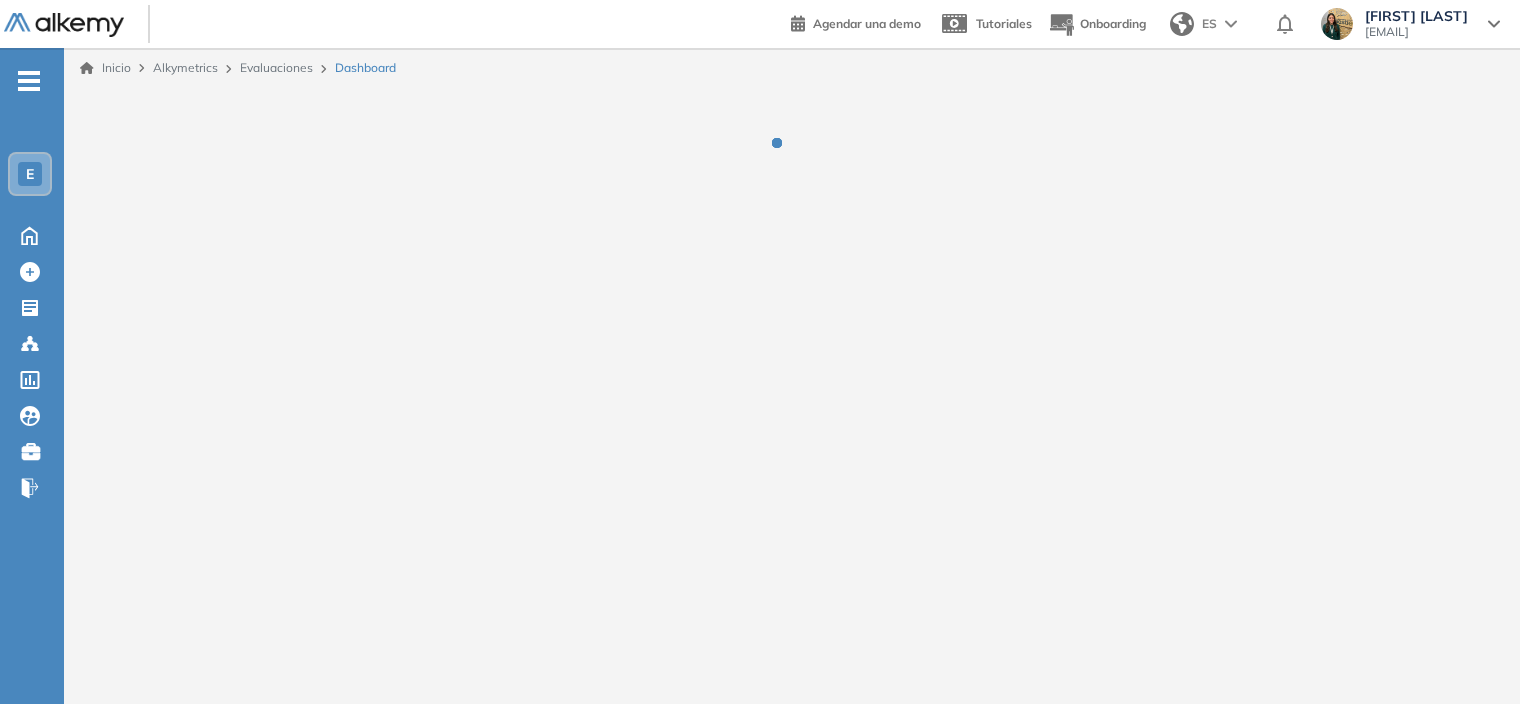 scroll, scrollTop: 0, scrollLeft: 0, axis: both 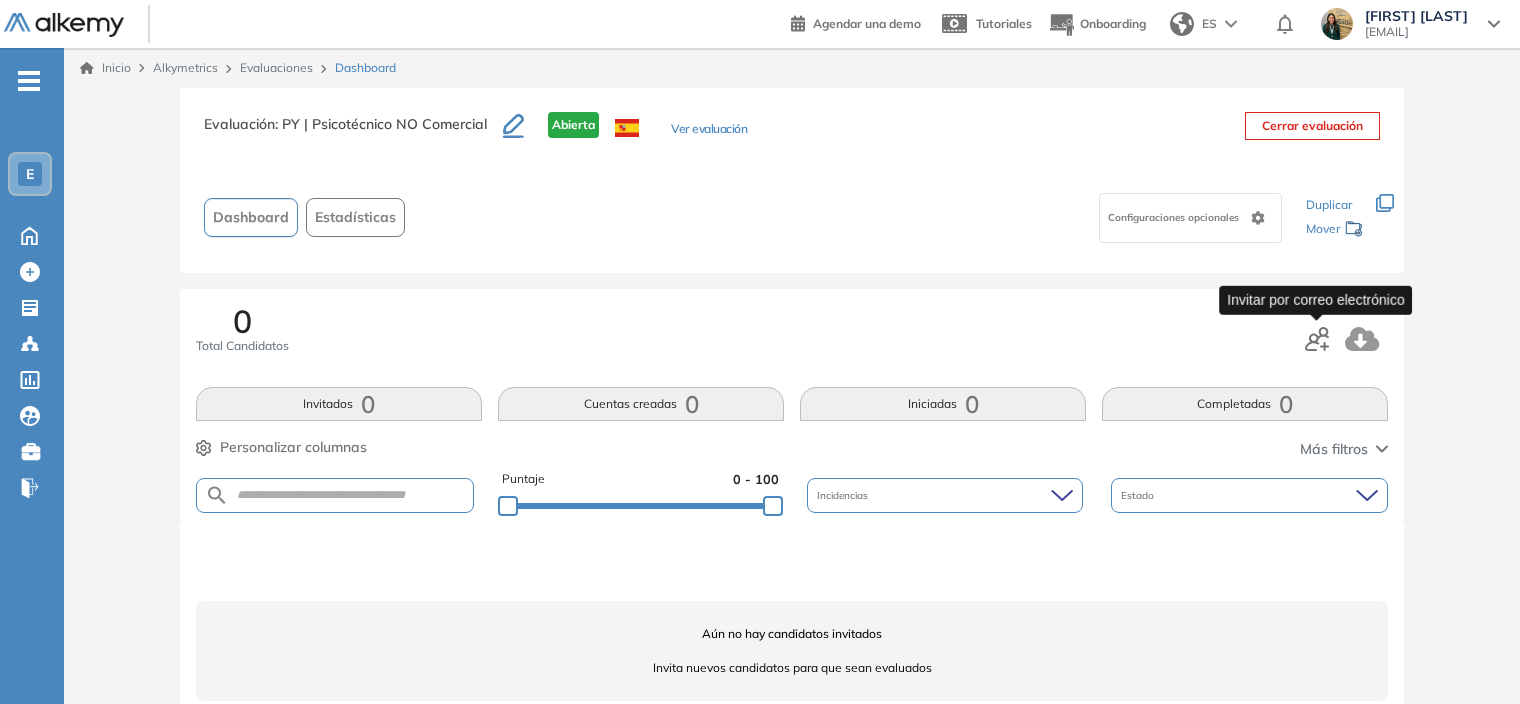 click 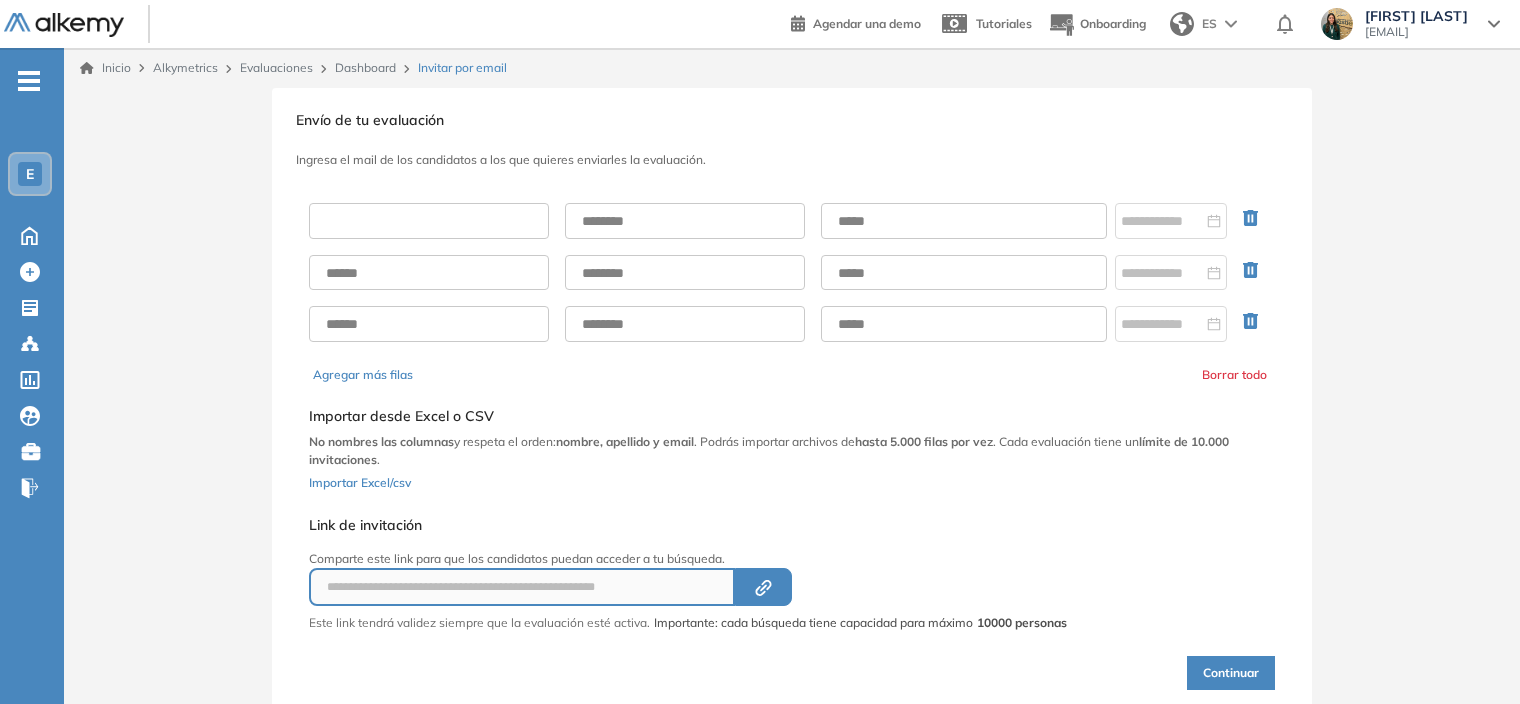 click at bounding box center [429, 221] 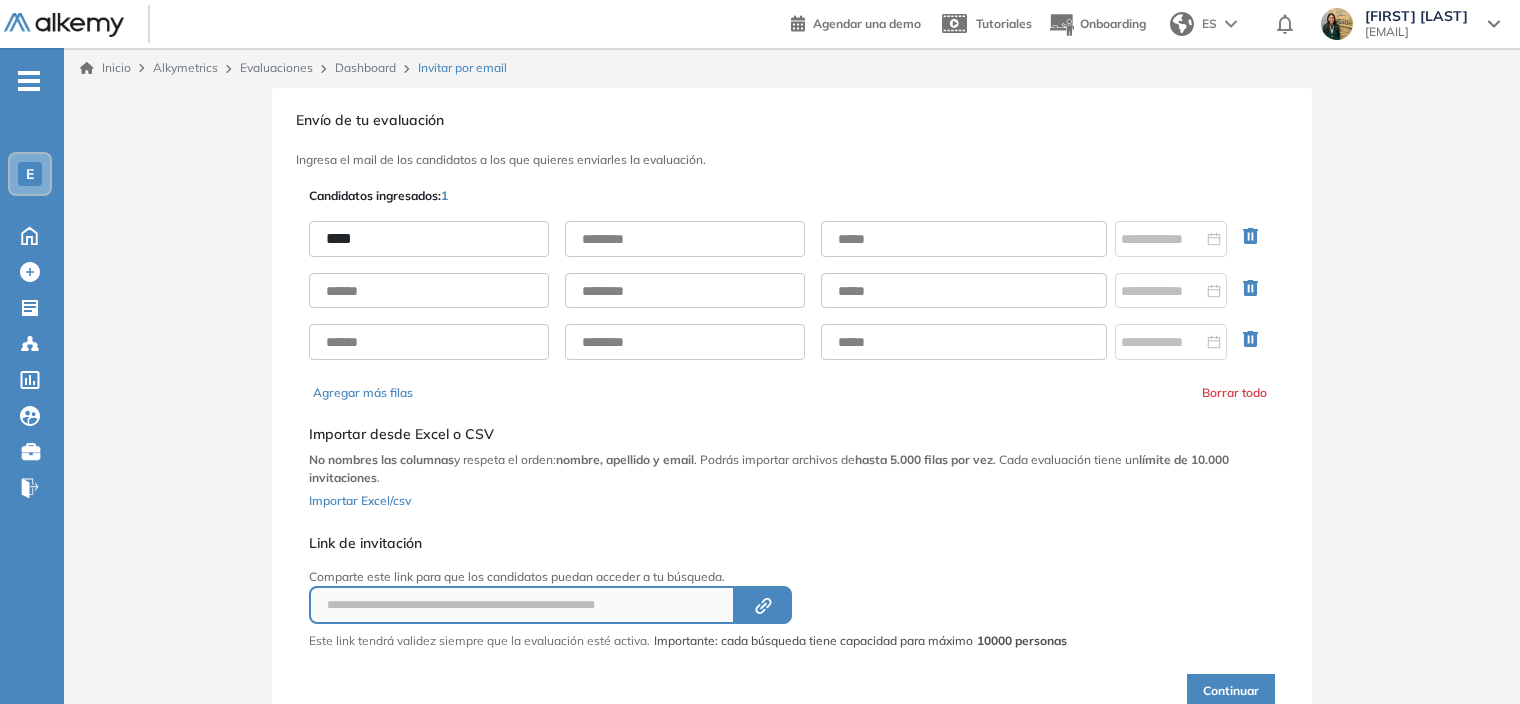 type on "****" 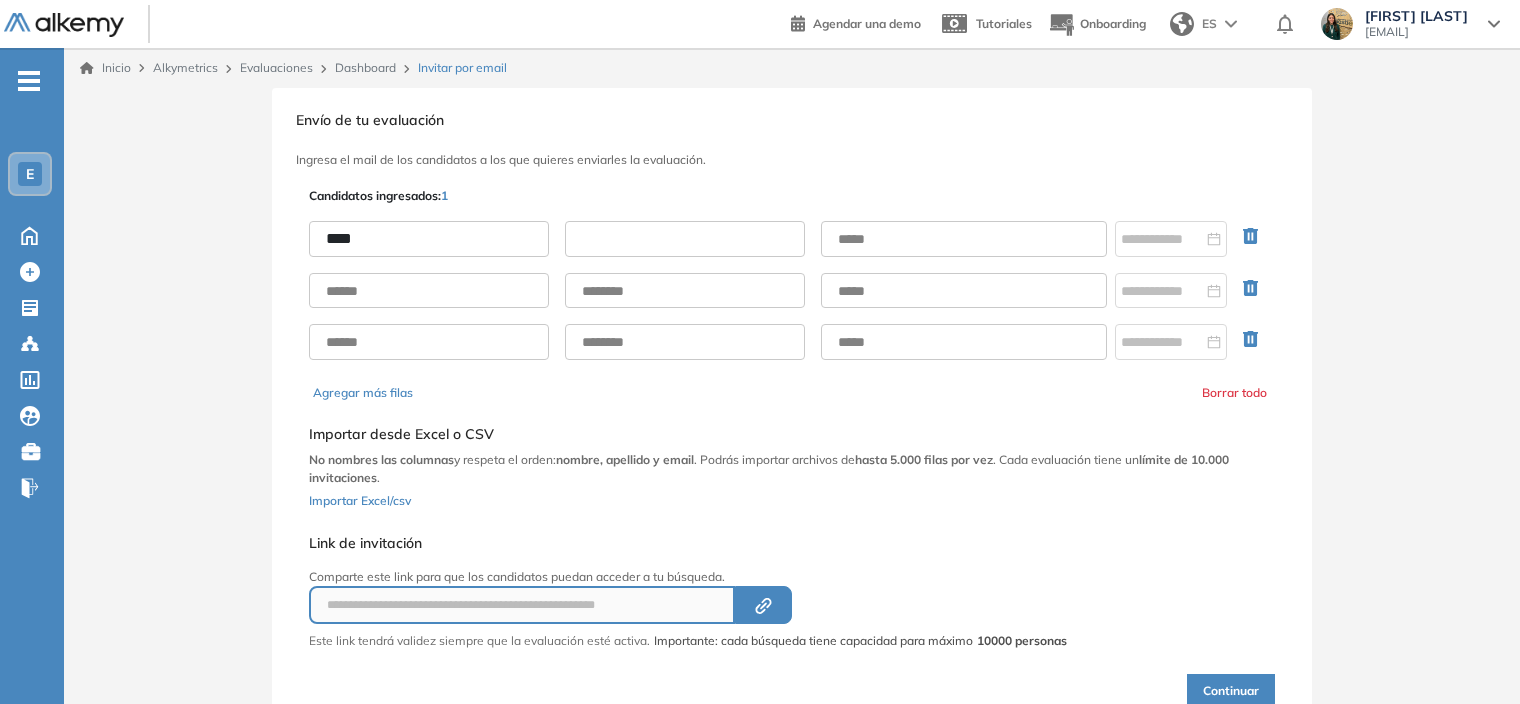 click at bounding box center [685, 239] 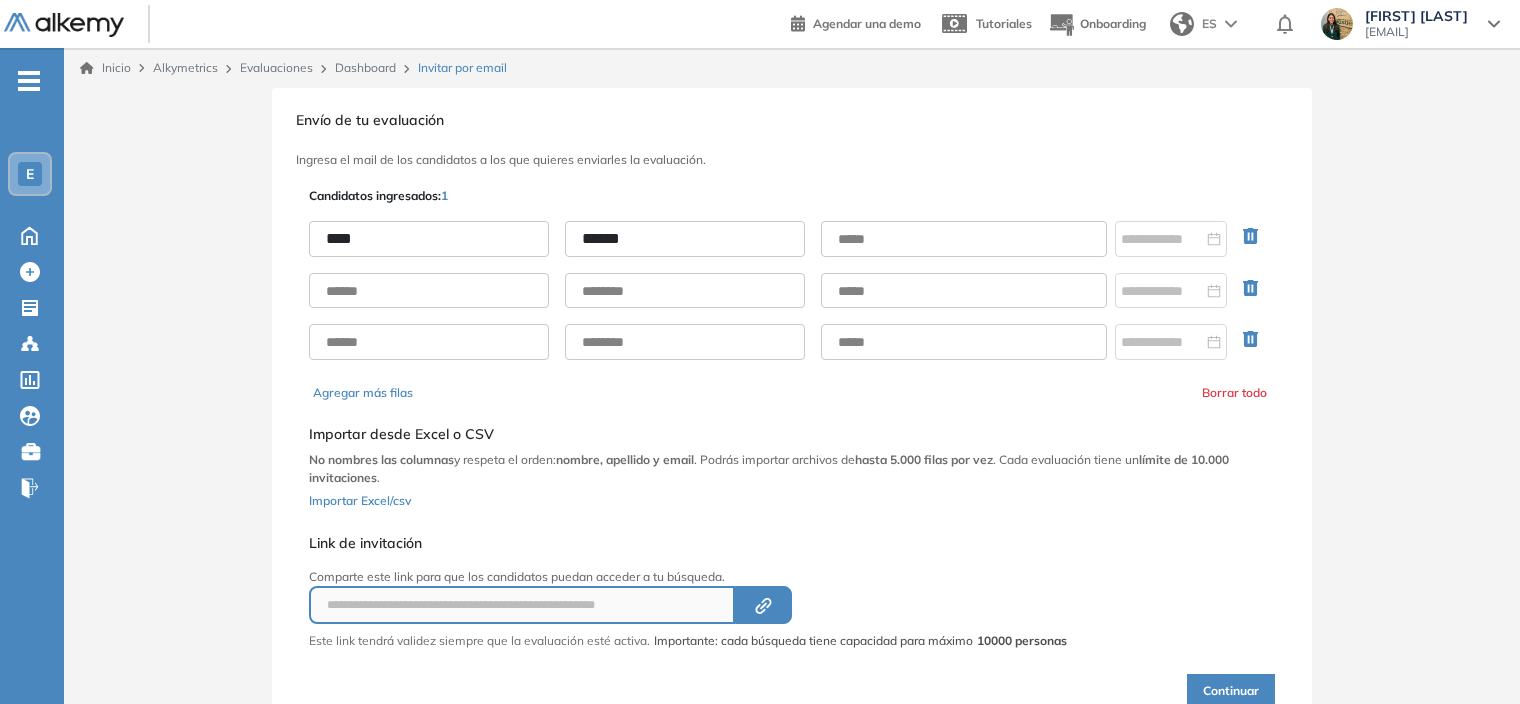 type on "******" 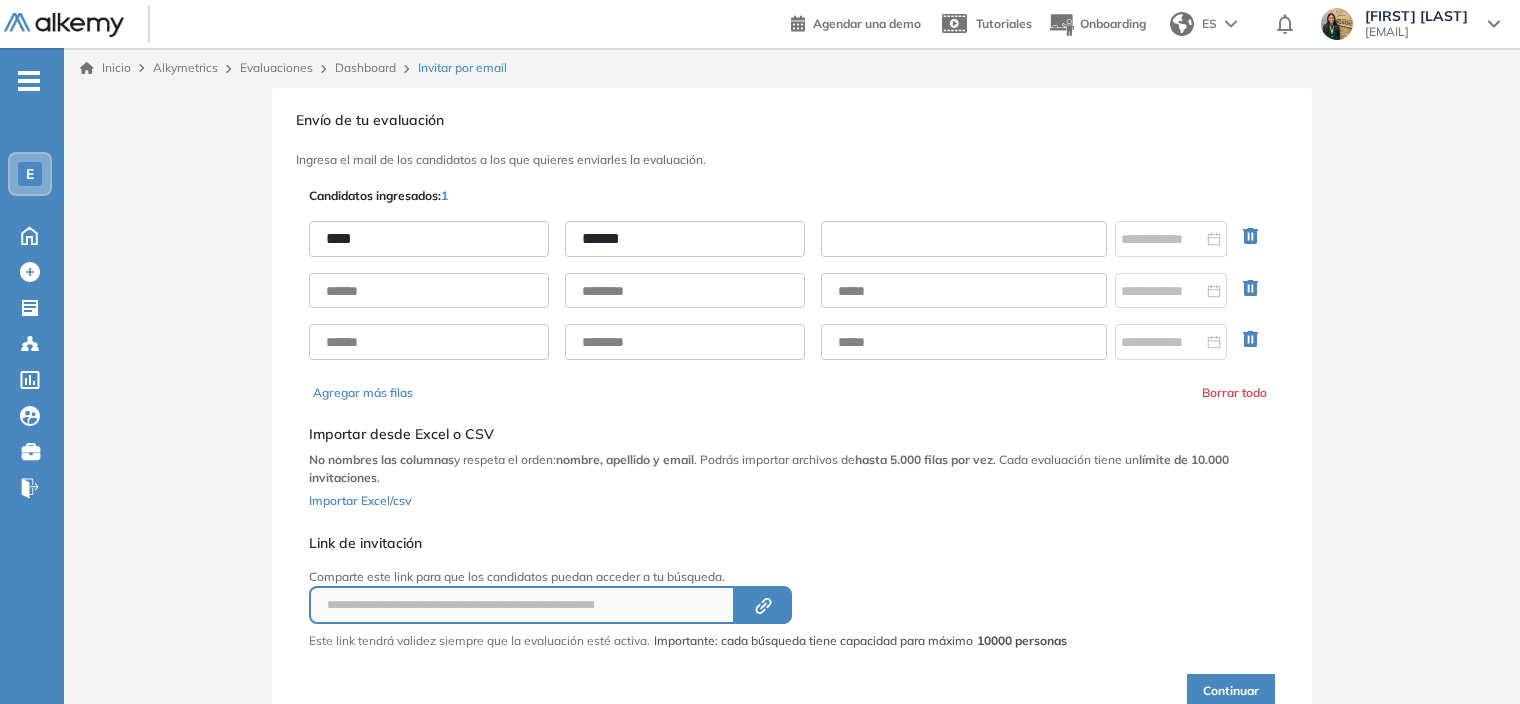 click at bounding box center (964, 239) 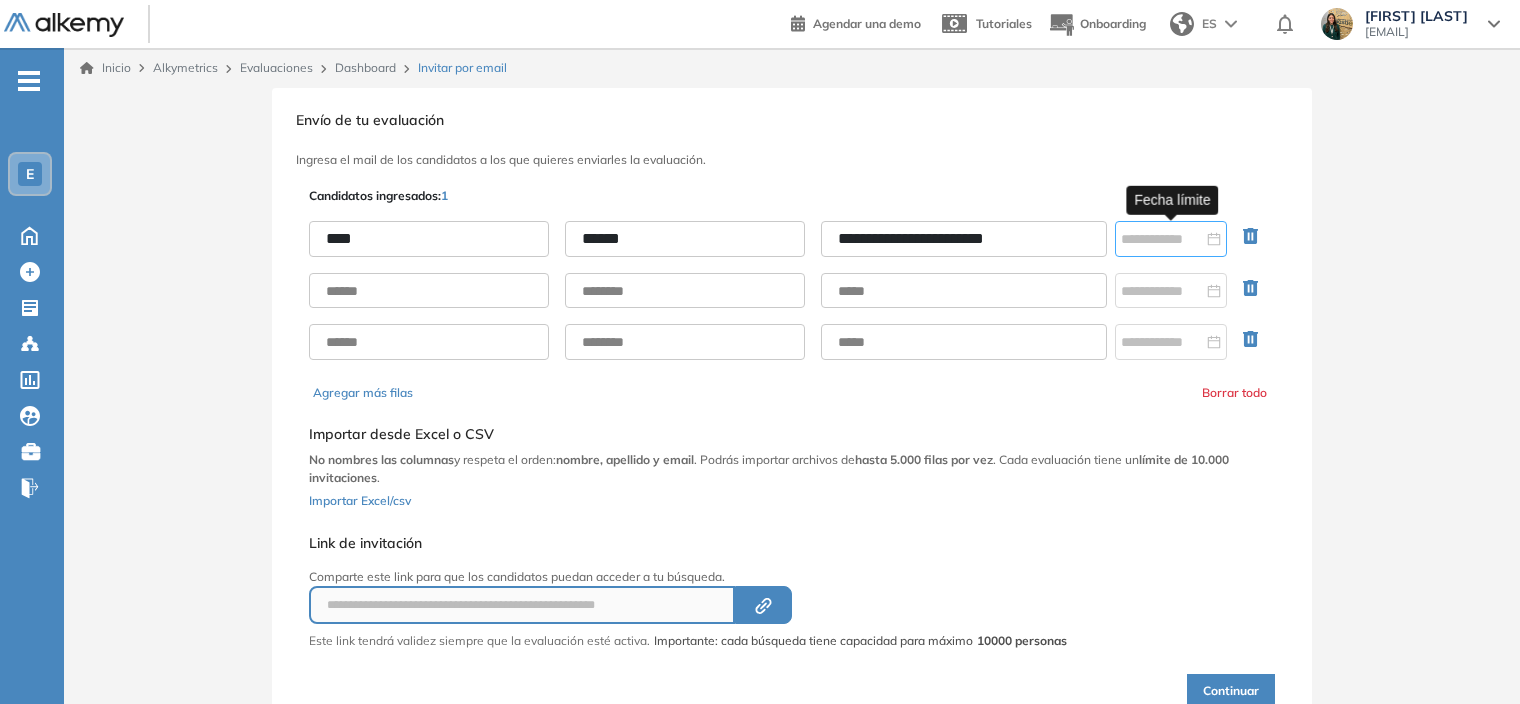 type on "**********" 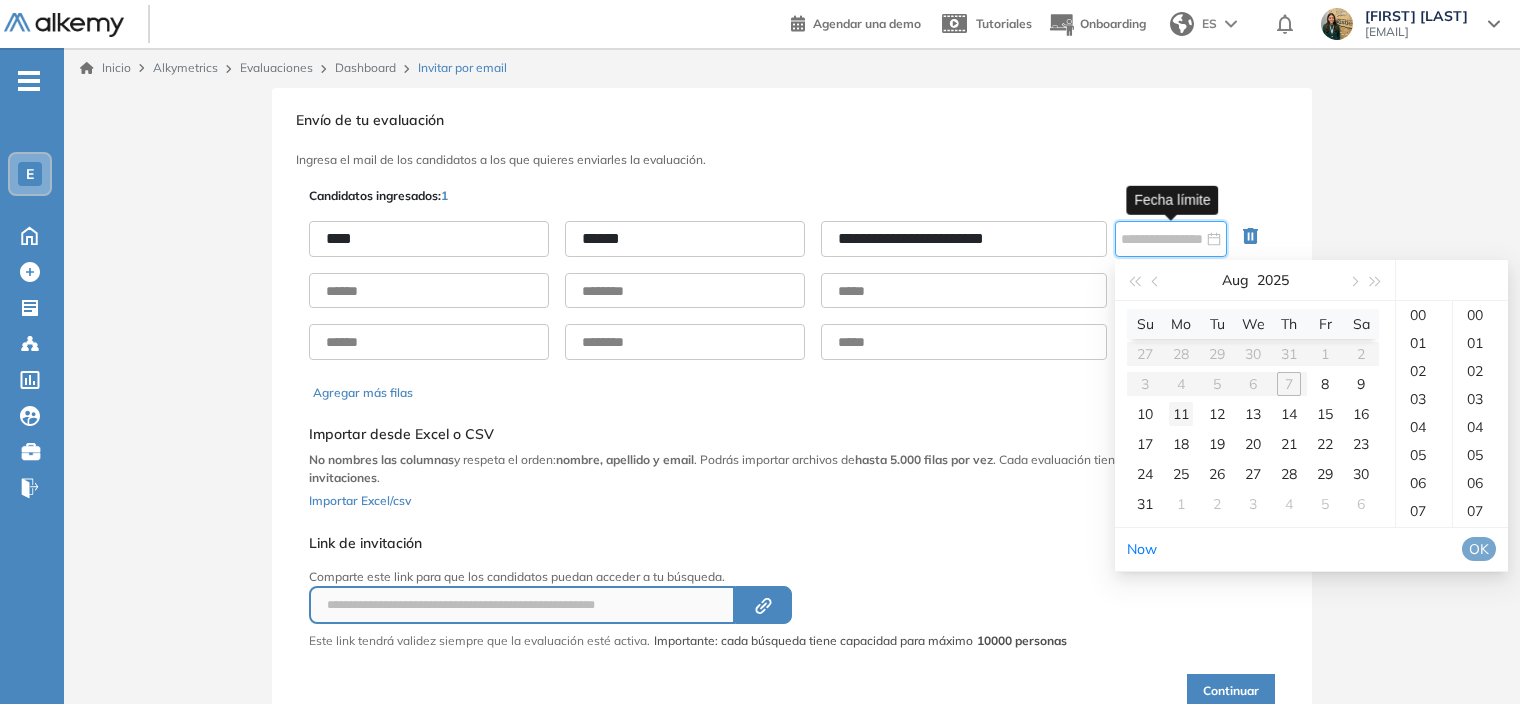 click on "11" at bounding box center (1181, 414) 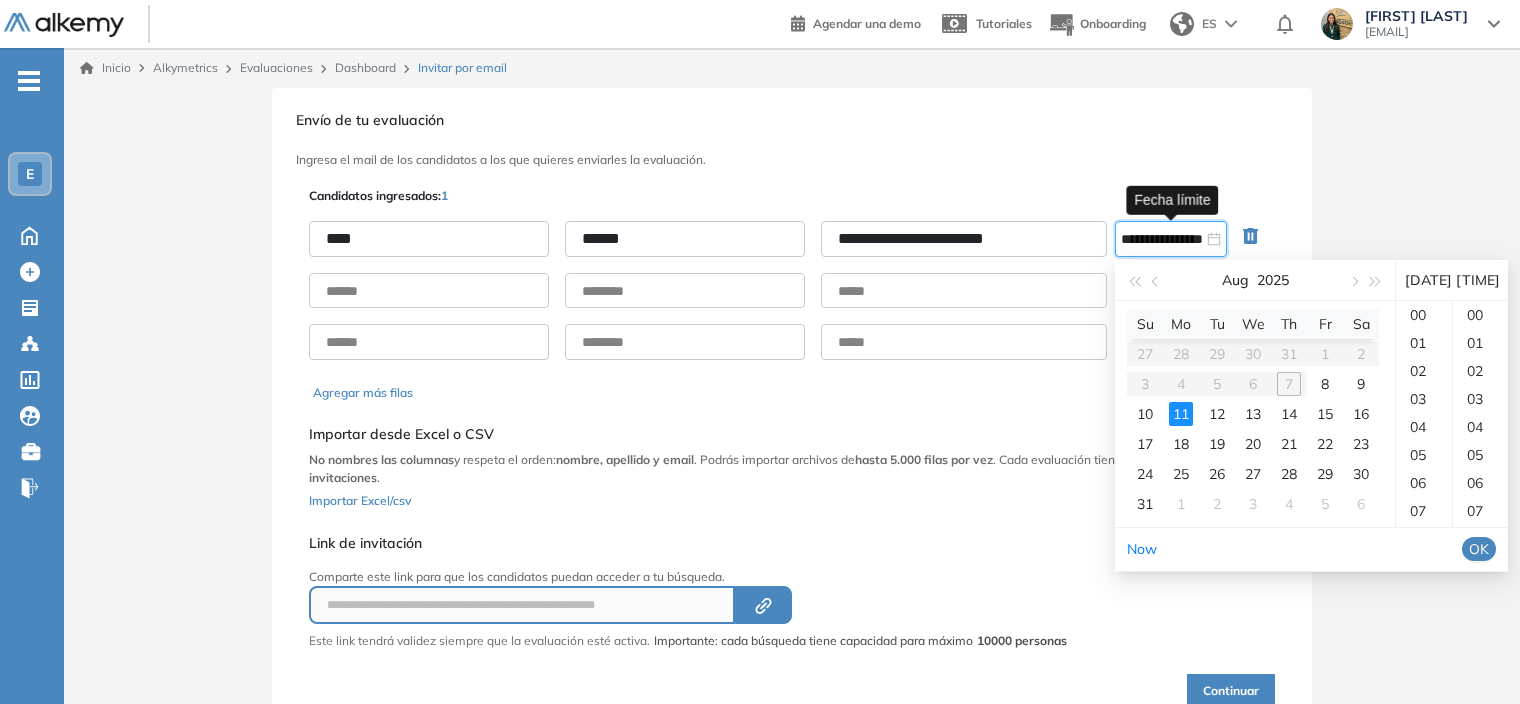 scroll, scrollTop: 252, scrollLeft: 0, axis: vertical 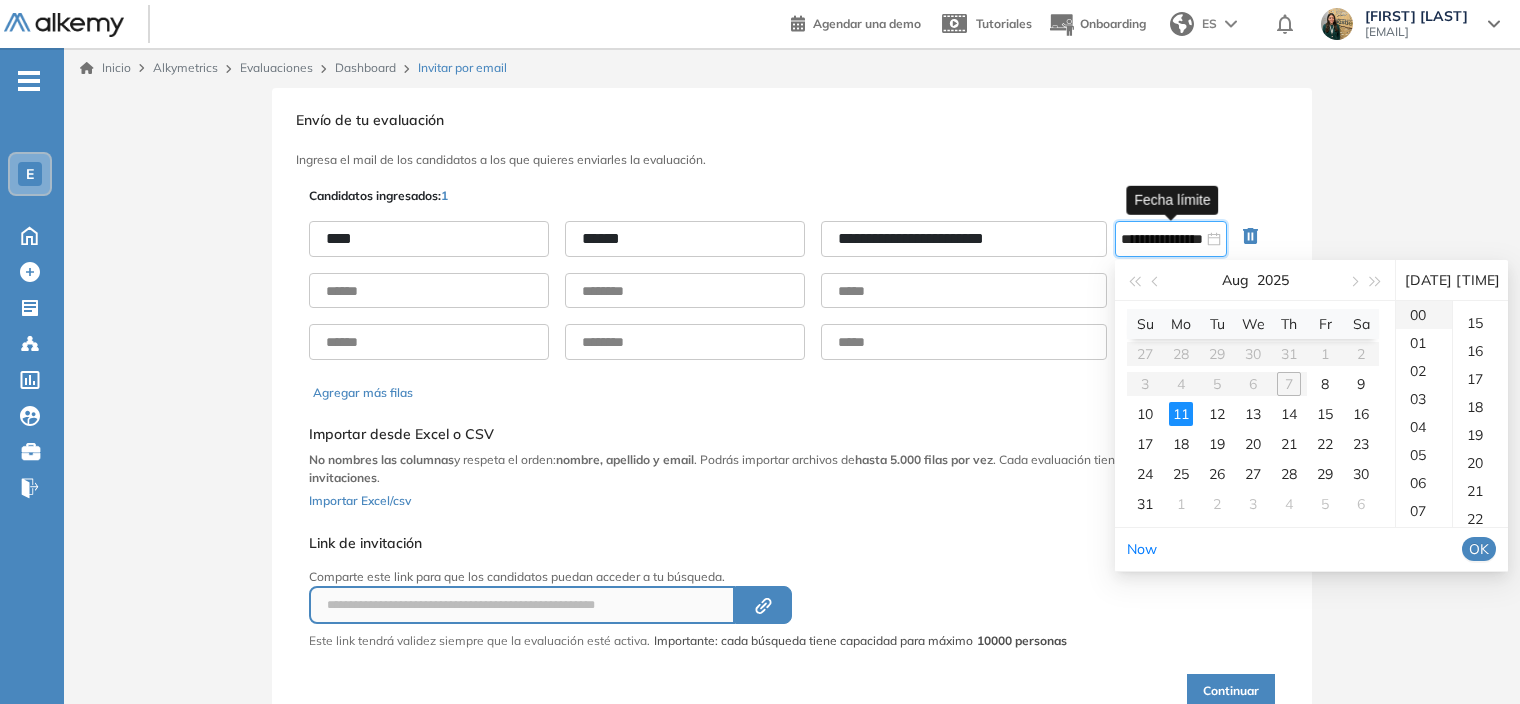 click on "00" at bounding box center [1424, 315] 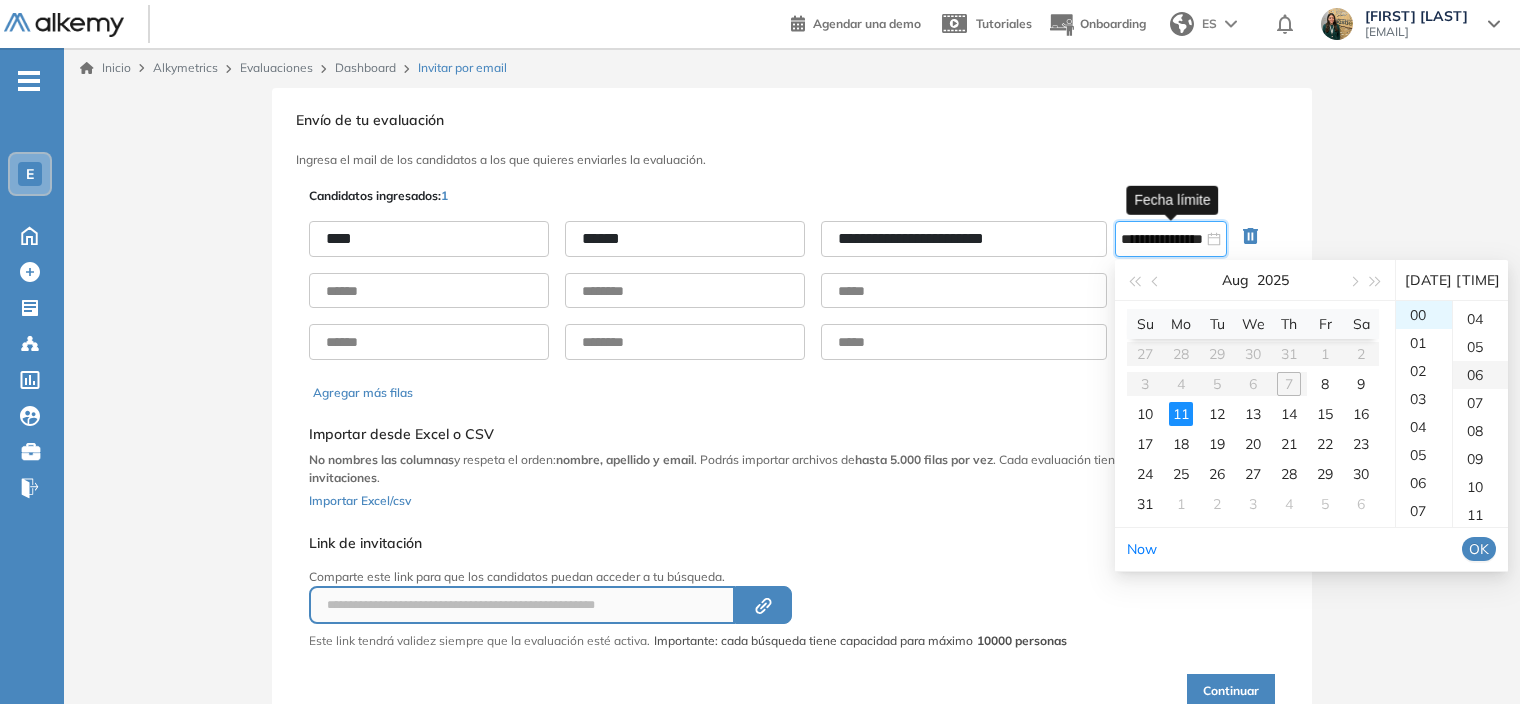 scroll, scrollTop: 0, scrollLeft: 0, axis: both 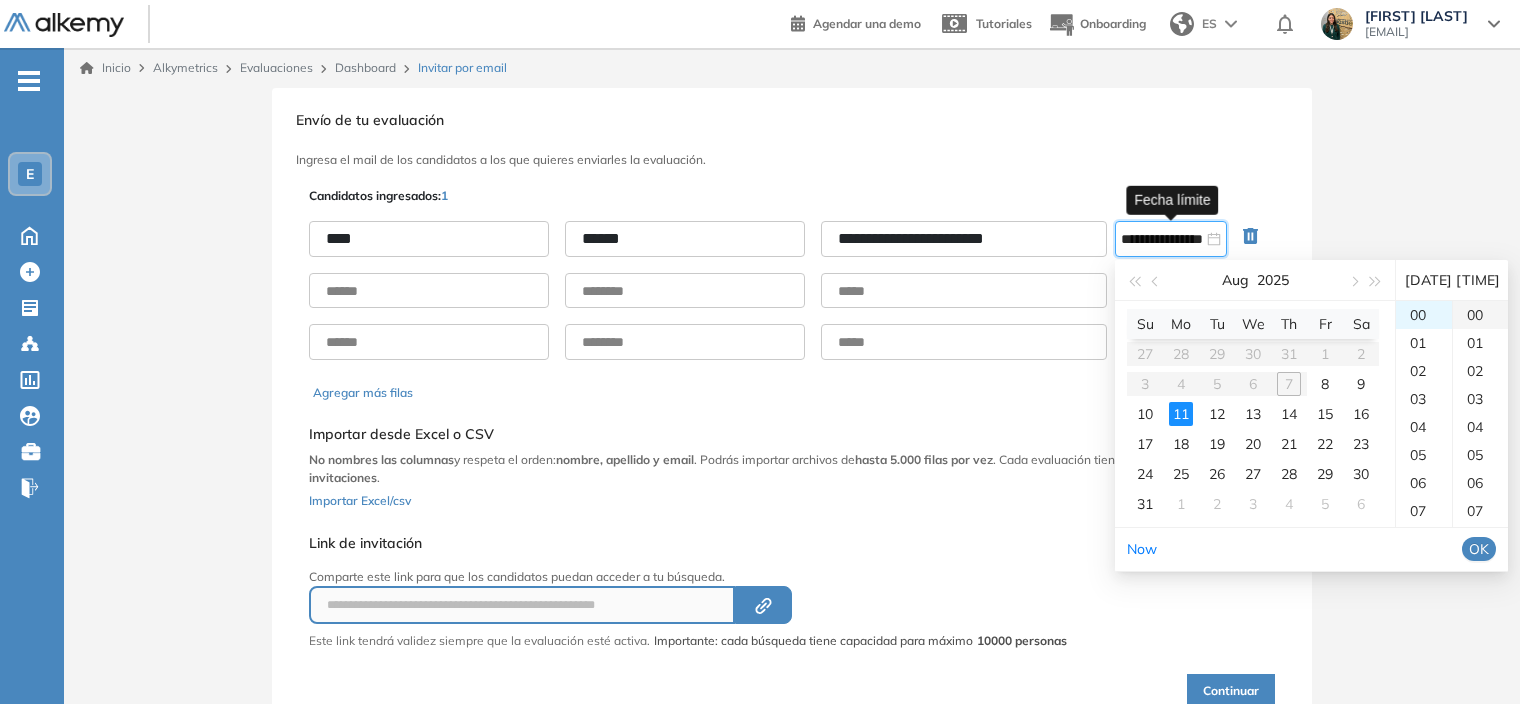 click on "00" at bounding box center [1480, 315] 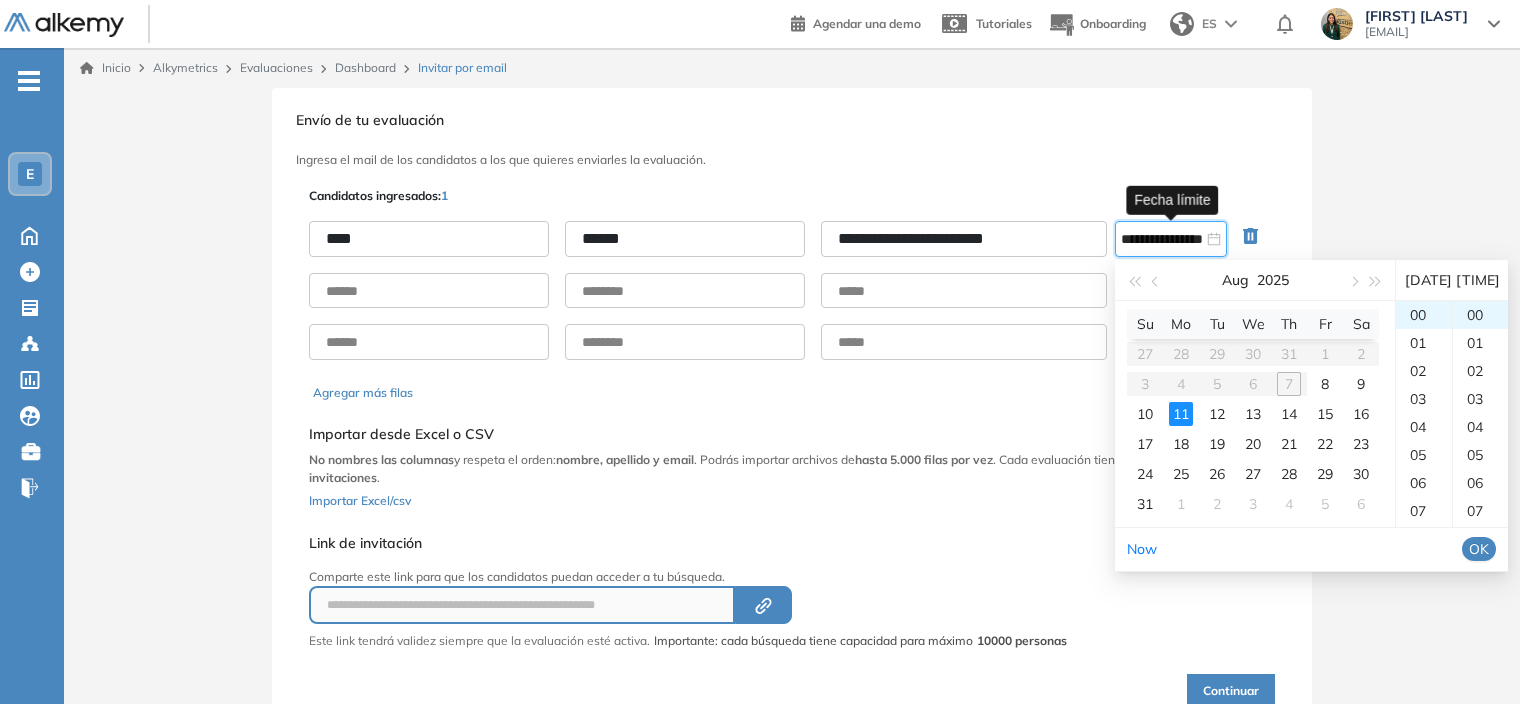 click on "OK" at bounding box center (1479, 549) 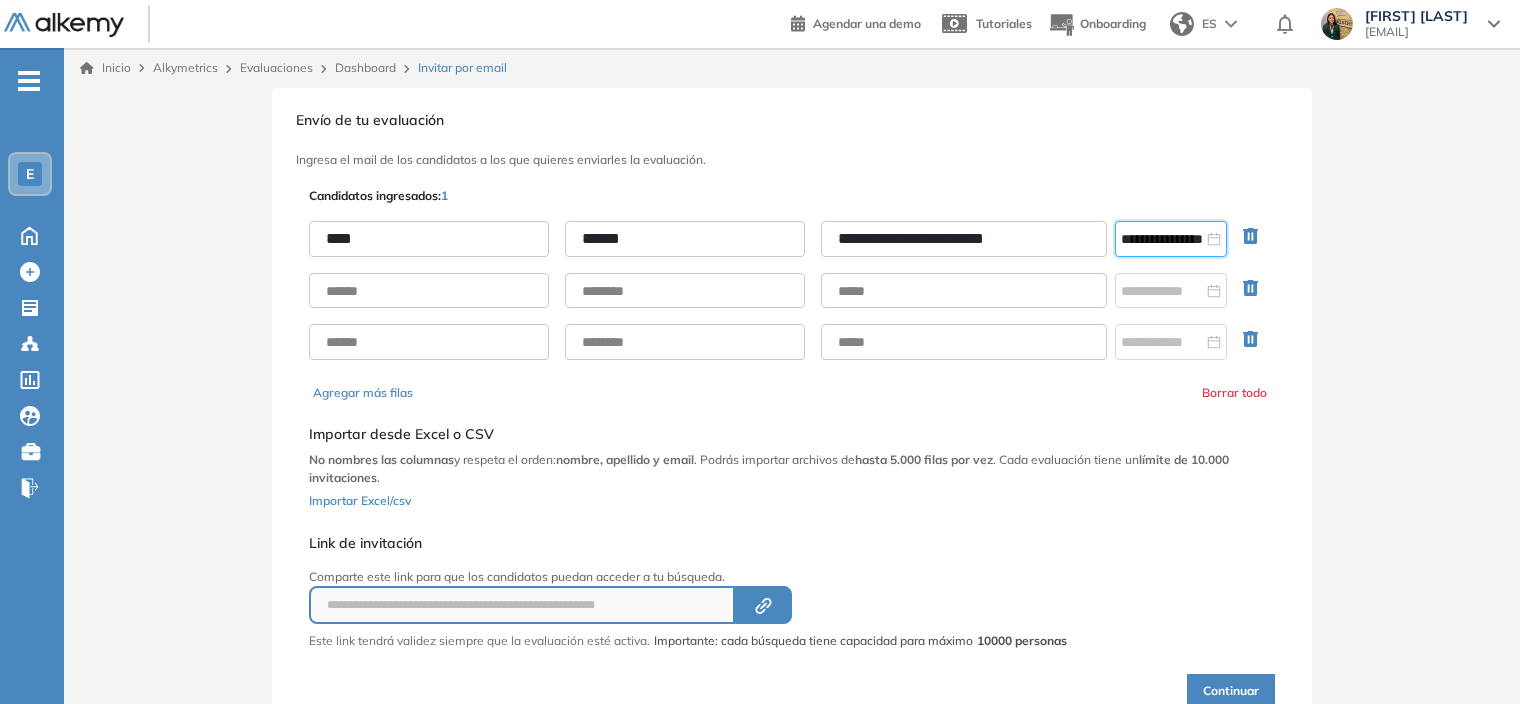 click on "Continuar" at bounding box center [1231, 691] 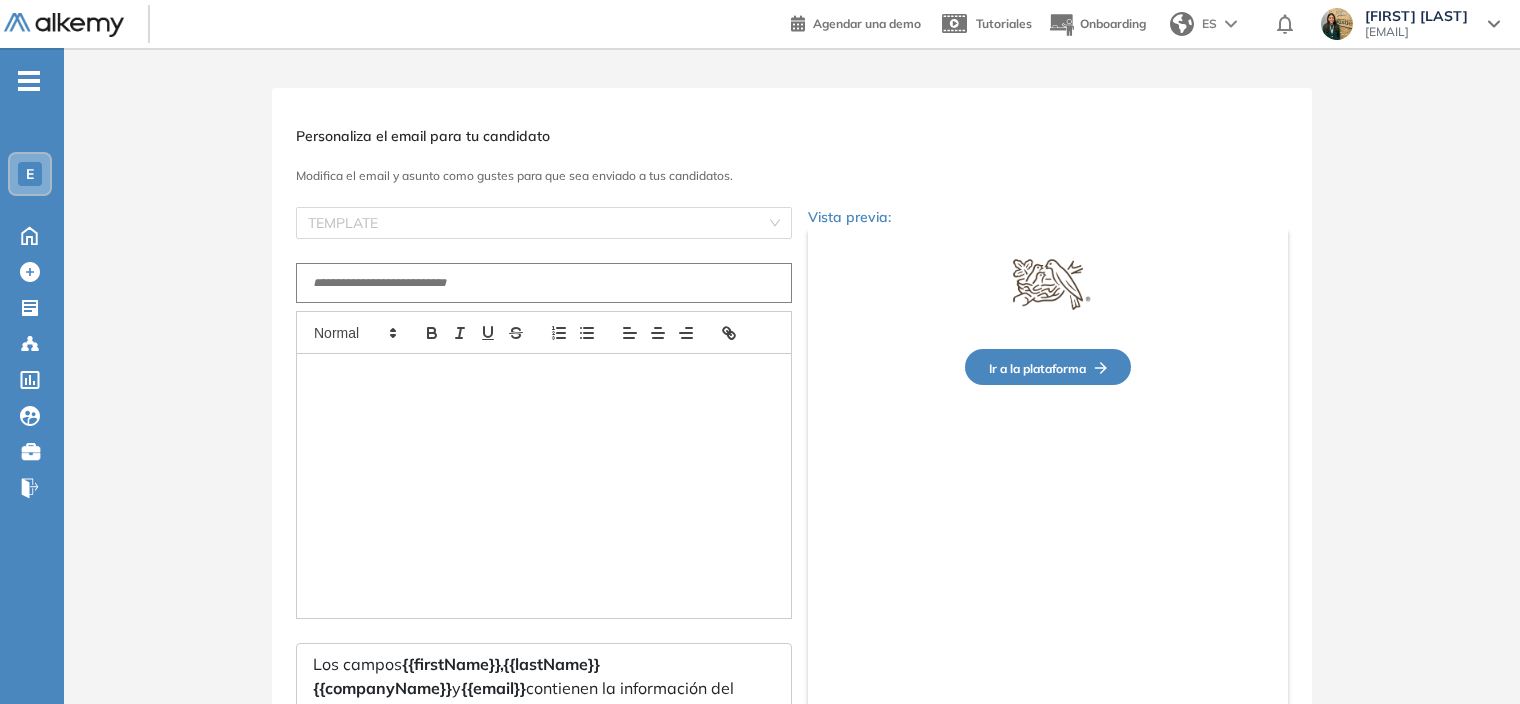 type on "**********" 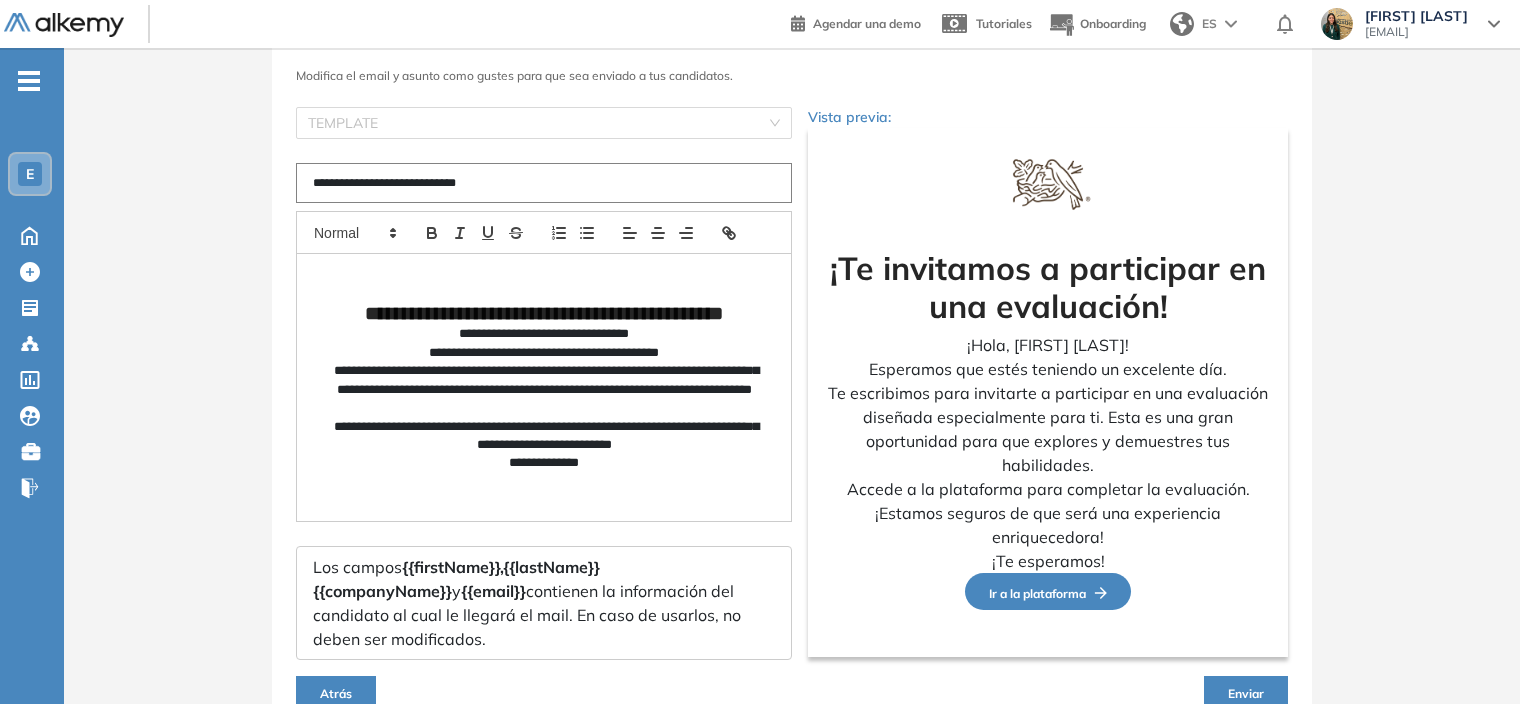 scroll, scrollTop: 197, scrollLeft: 0, axis: vertical 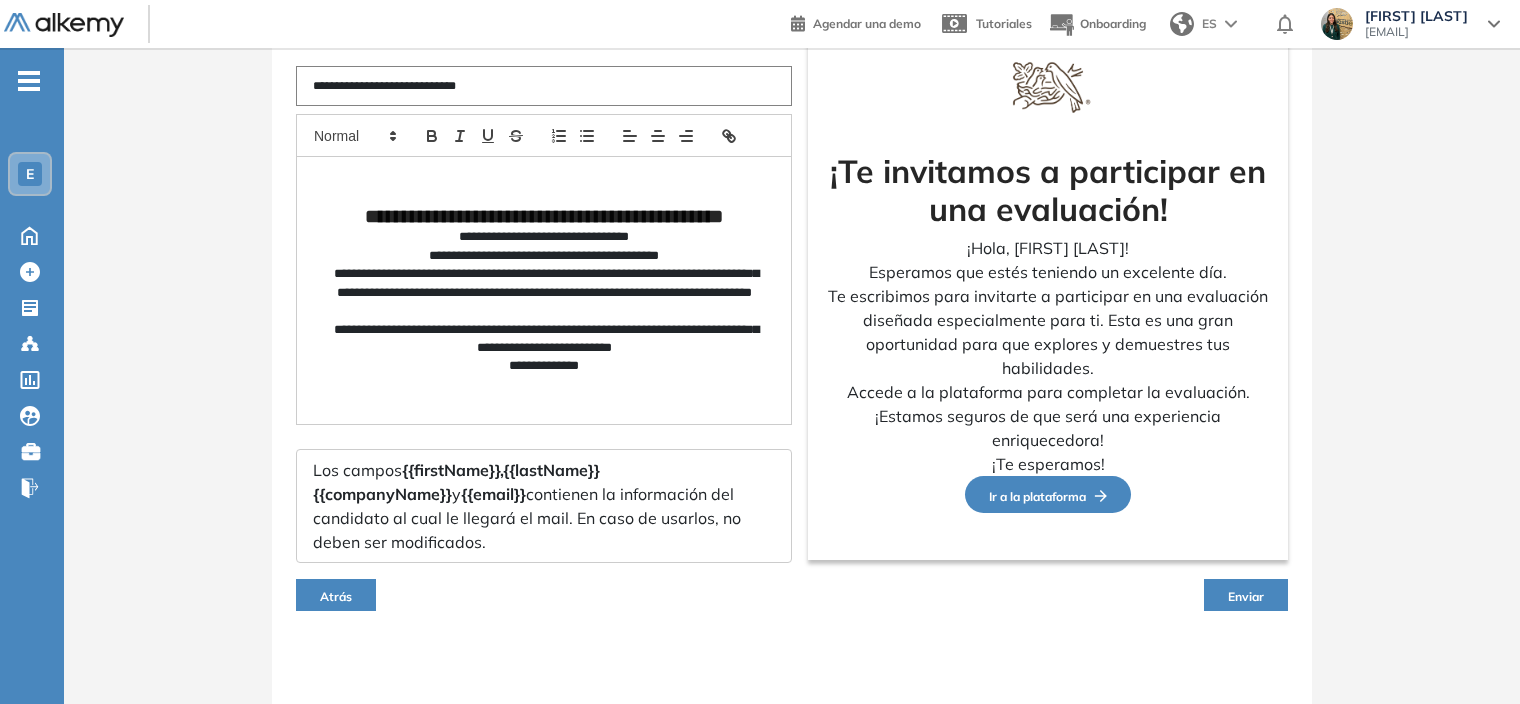 click on "Enviar" at bounding box center (1246, 595) 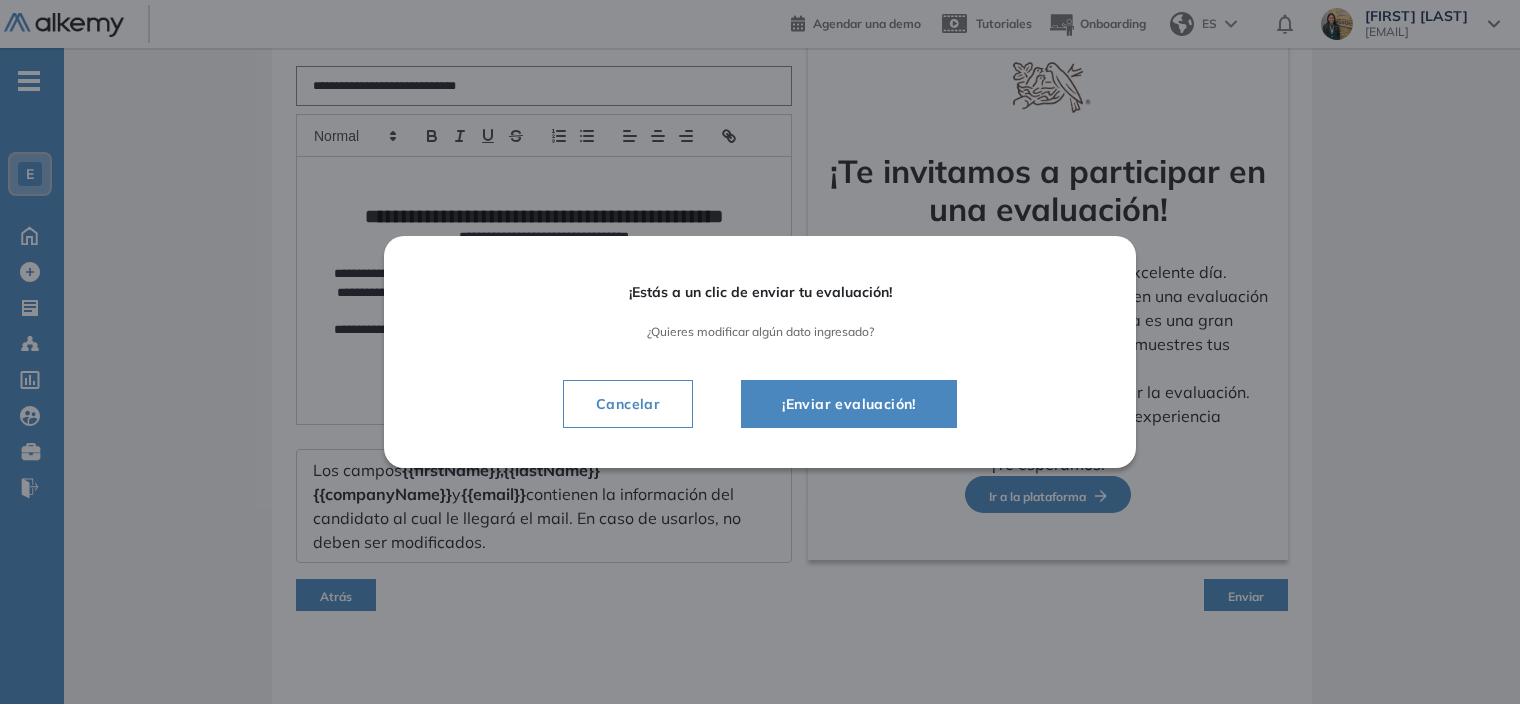 click on "¡Enviar evaluación!" at bounding box center [849, 404] 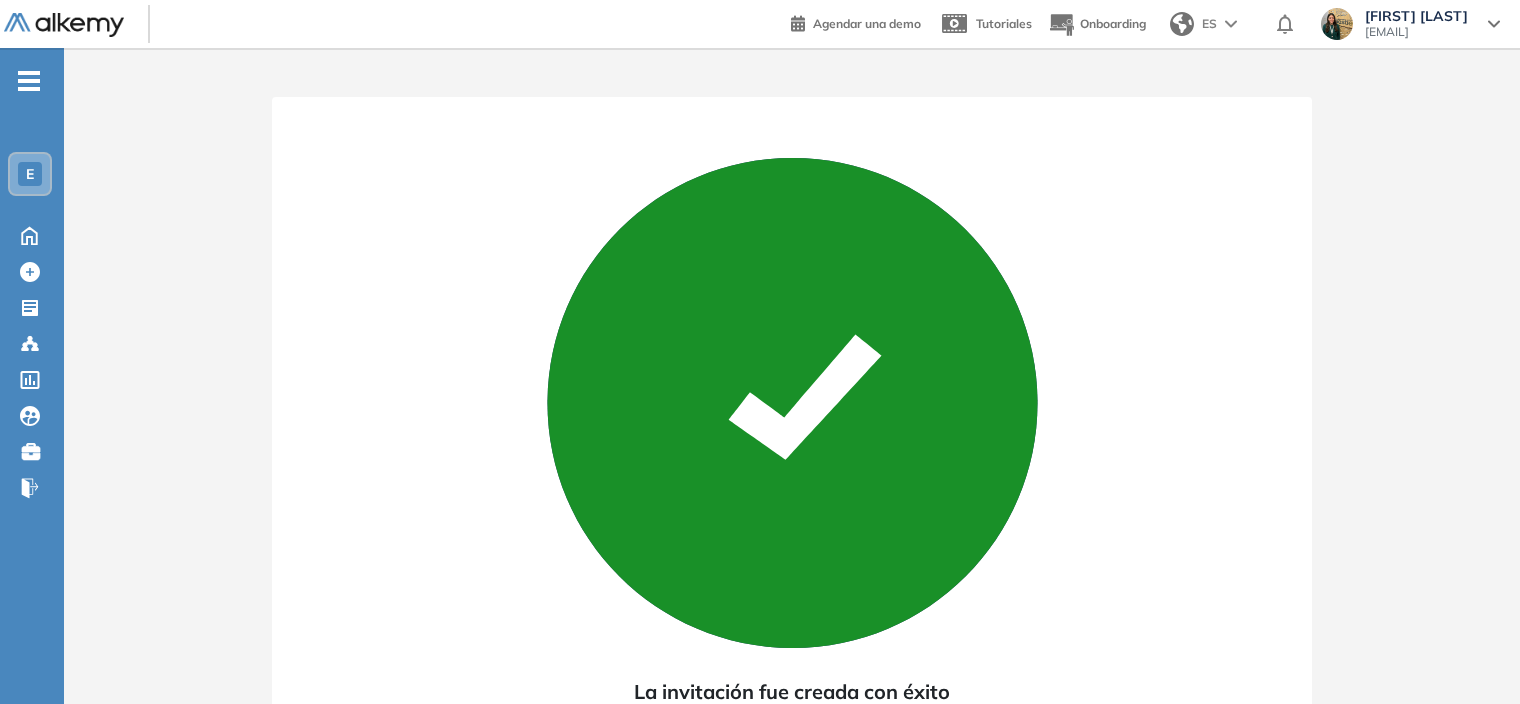 scroll, scrollTop: 0, scrollLeft: 0, axis: both 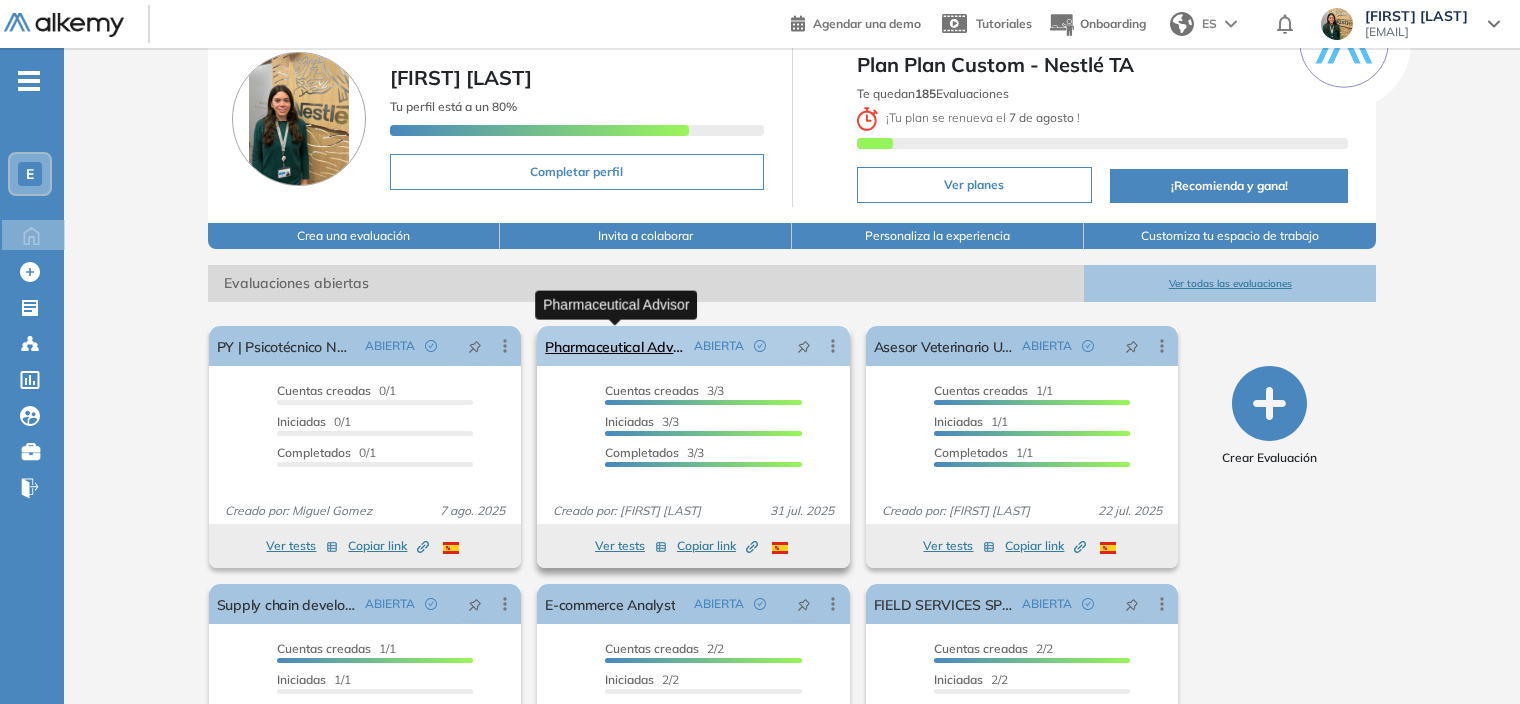 click on "Pharmaceutical Advisor" at bounding box center (615, 346) 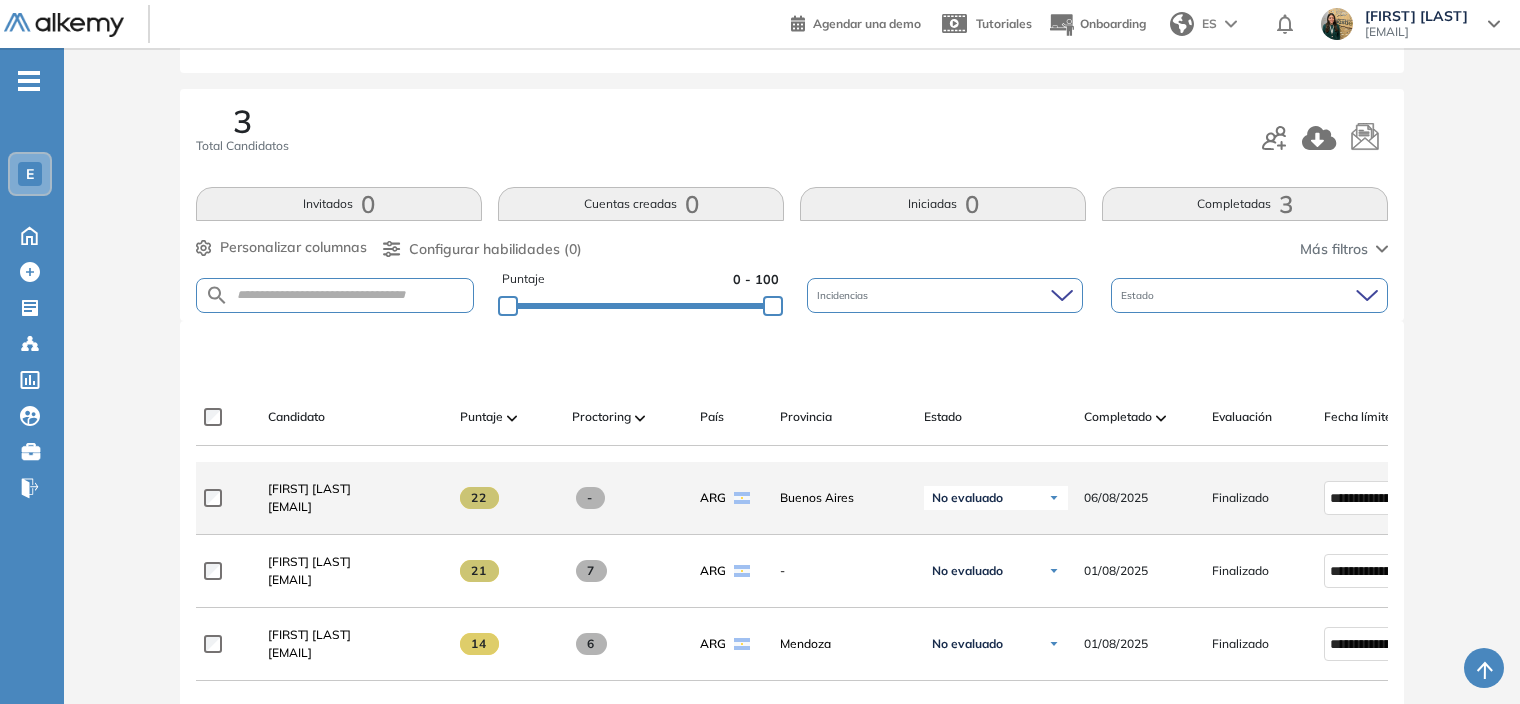 scroll, scrollTop: 400, scrollLeft: 0, axis: vertical 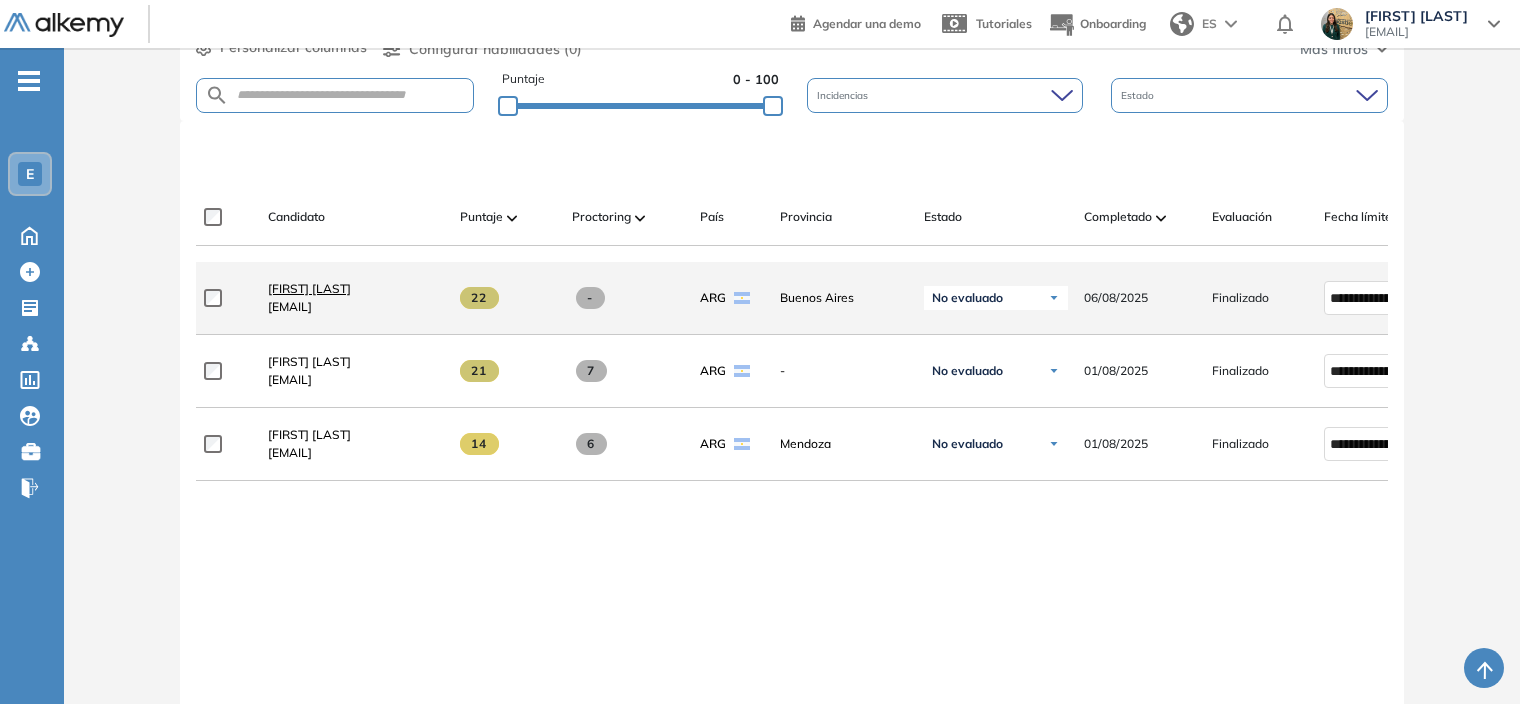 click on "Nicolas Di Buccio" at bounding box center [309, 288] 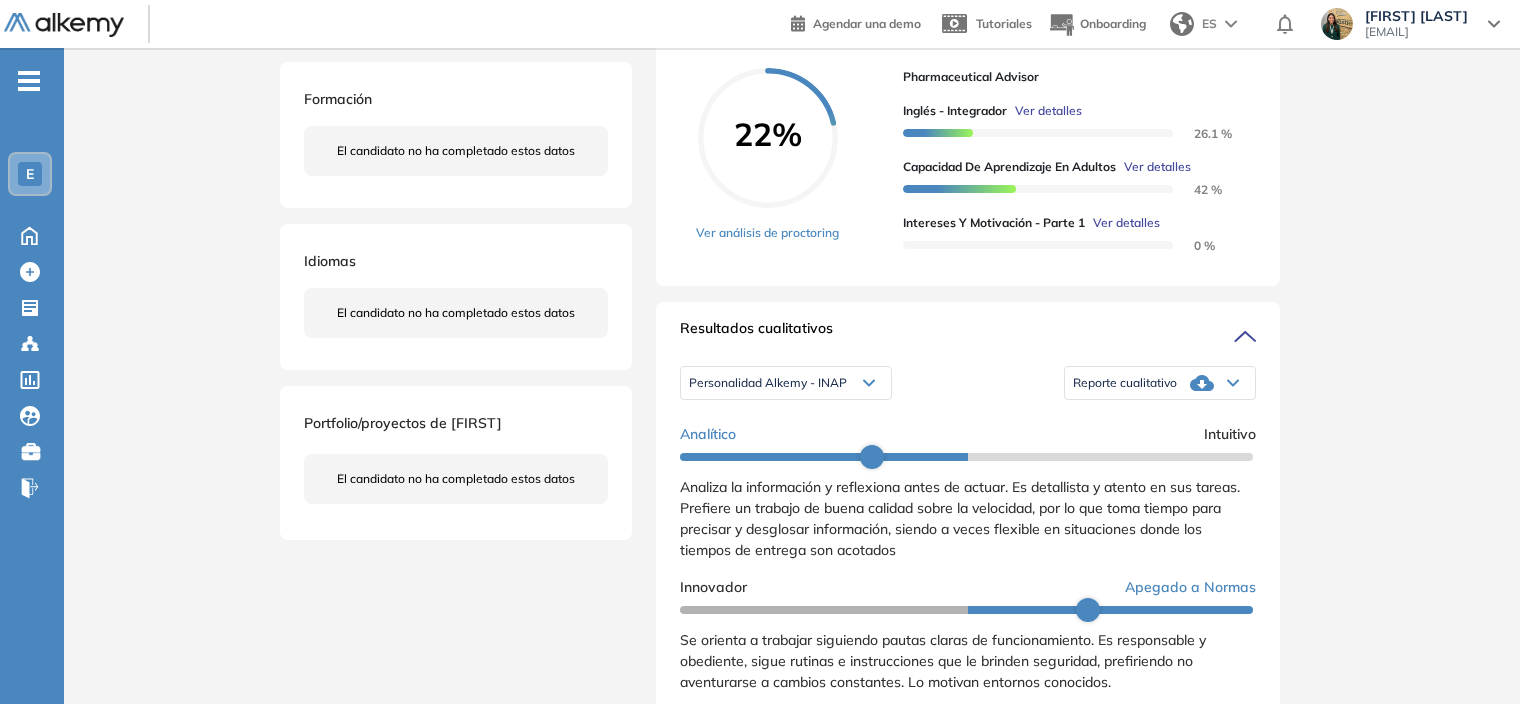 scroll, scrollTop: 600, scrollLeft: 0, axis: vertical 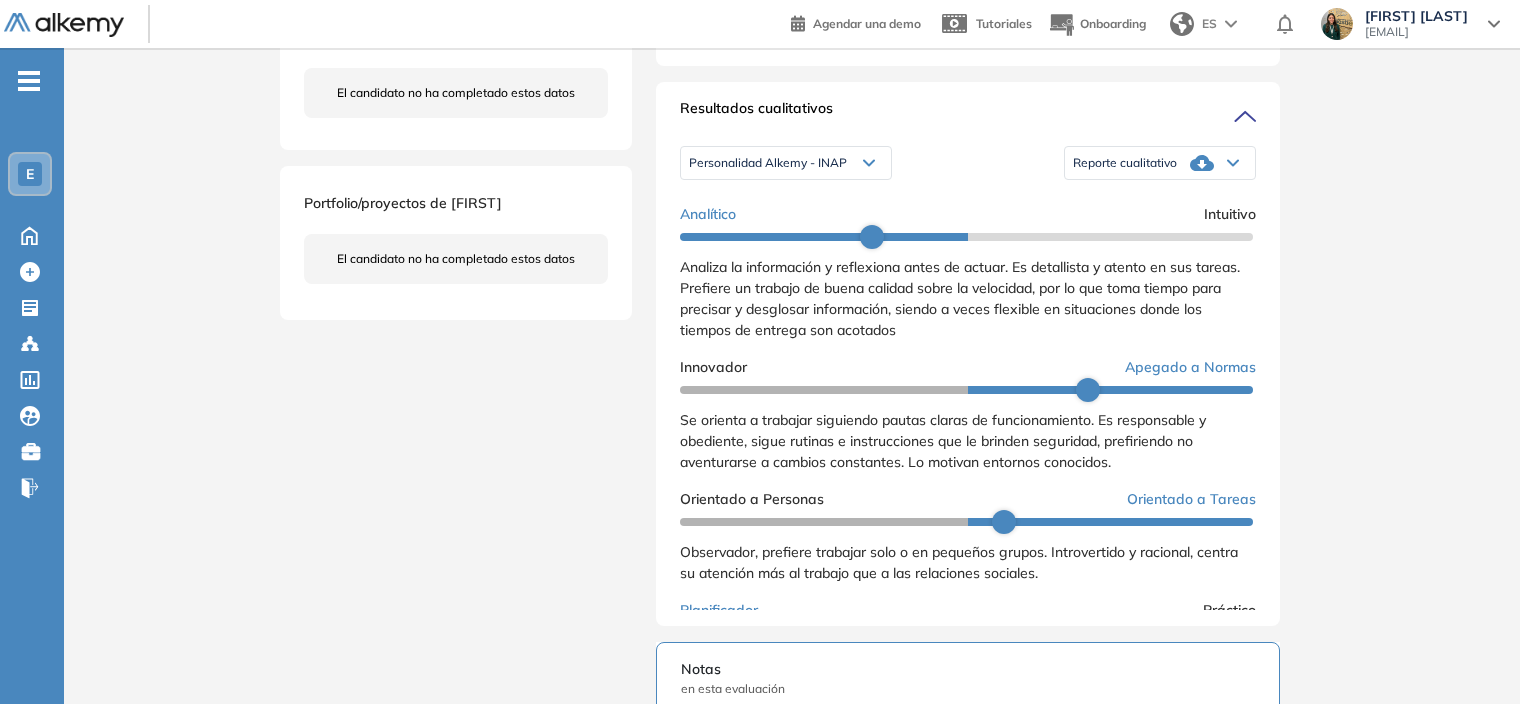 click on "Reporte cualitativo" at bounding box center [1160, 163] 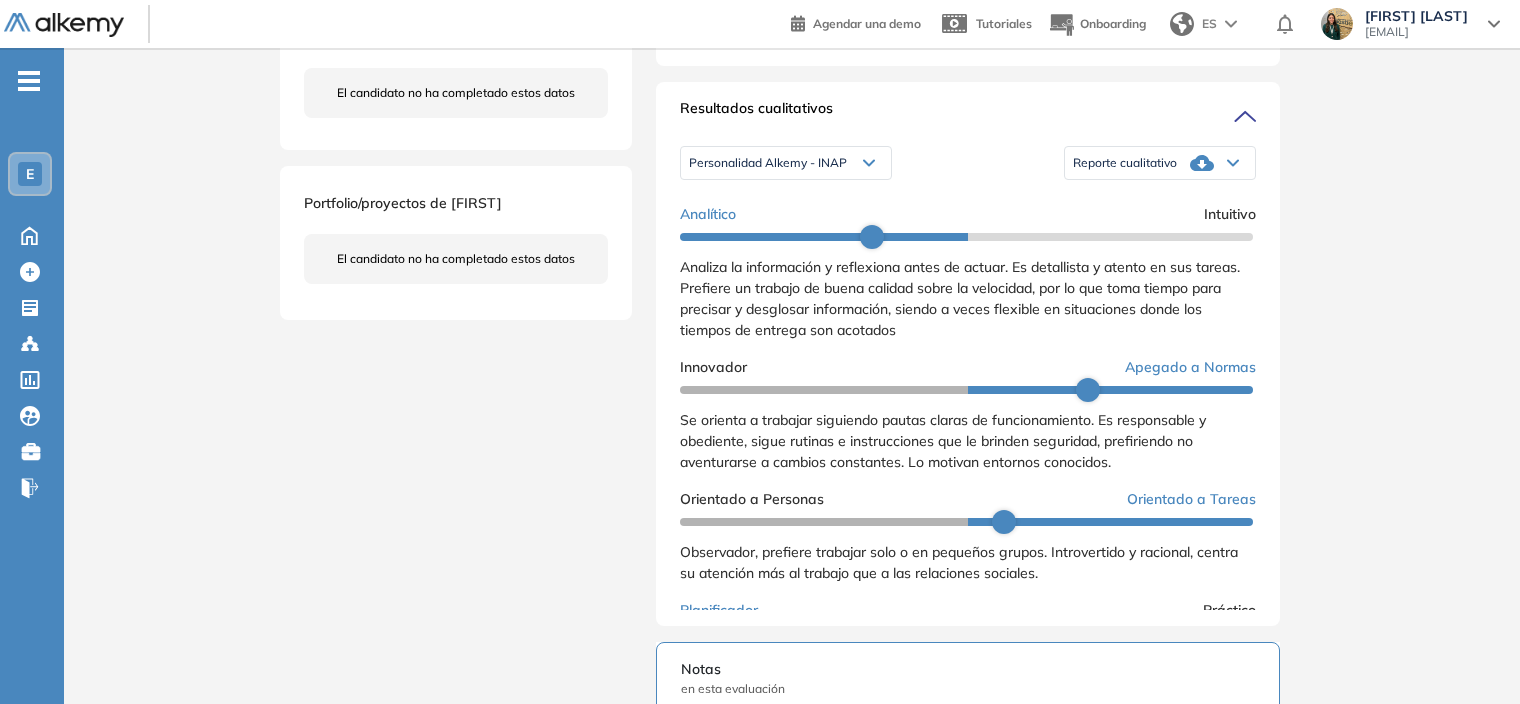 click on "Personalidad Alkemy - INAP" at bounding box center (786, 163) 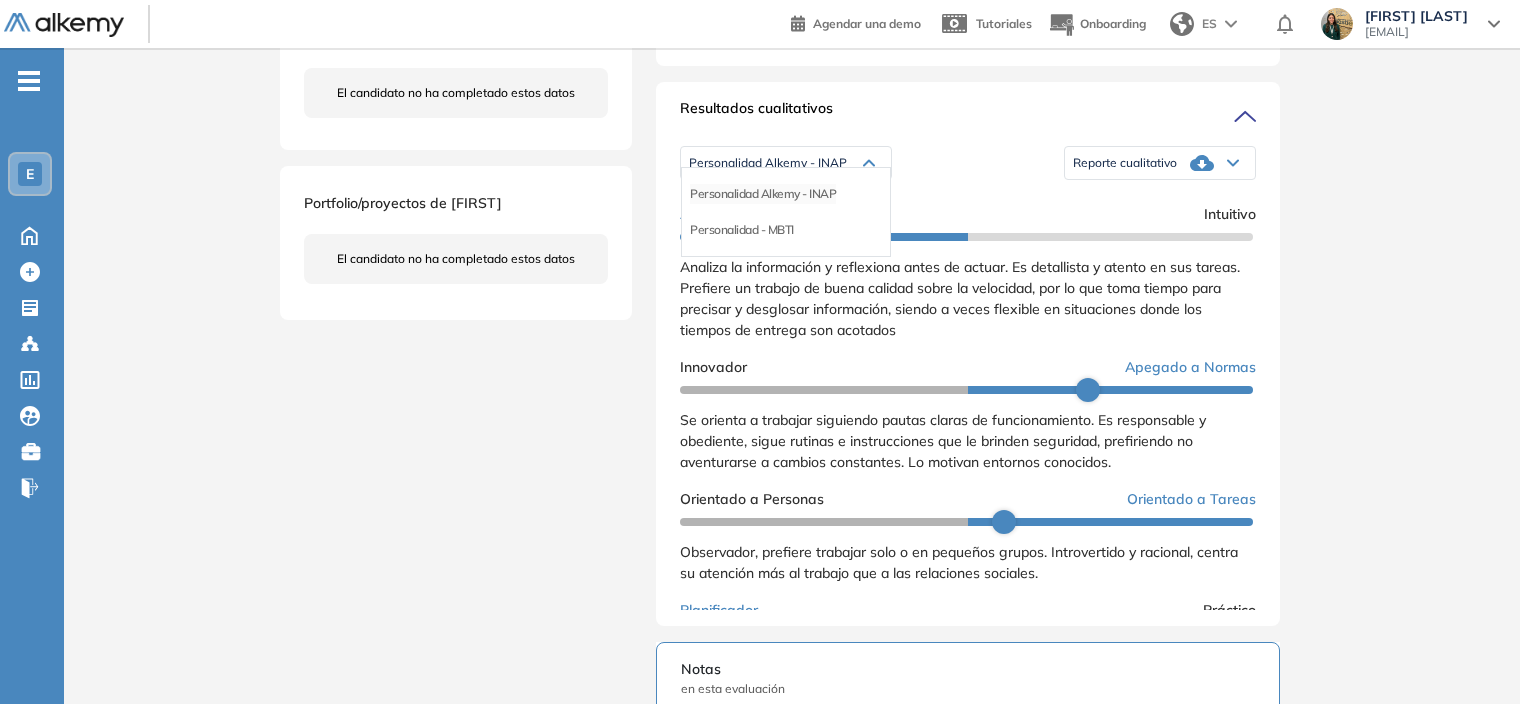 click on "Personalidad Alkemy - INAP" at bounding box center [763, 194] 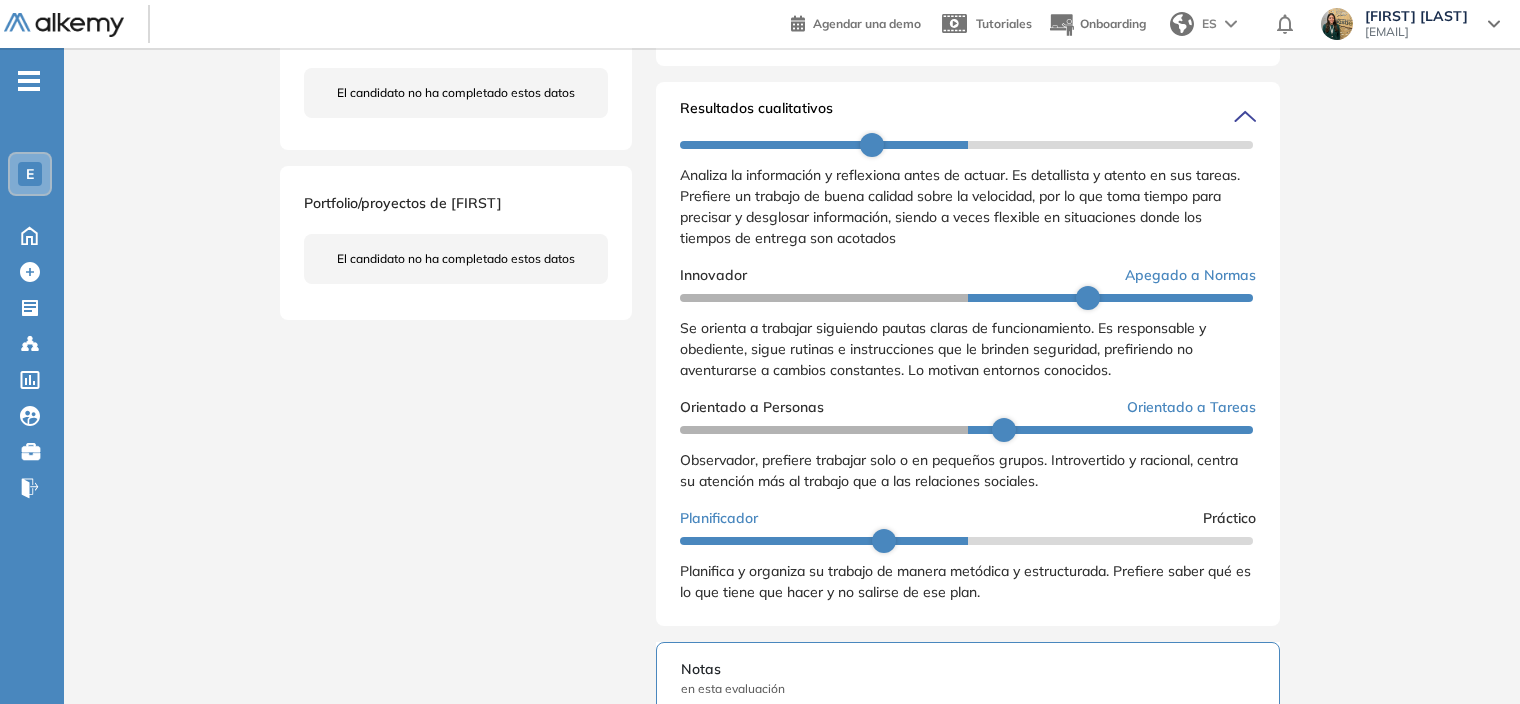 scroll, scrollTop: 0, scrollLeft: 0, axis: both 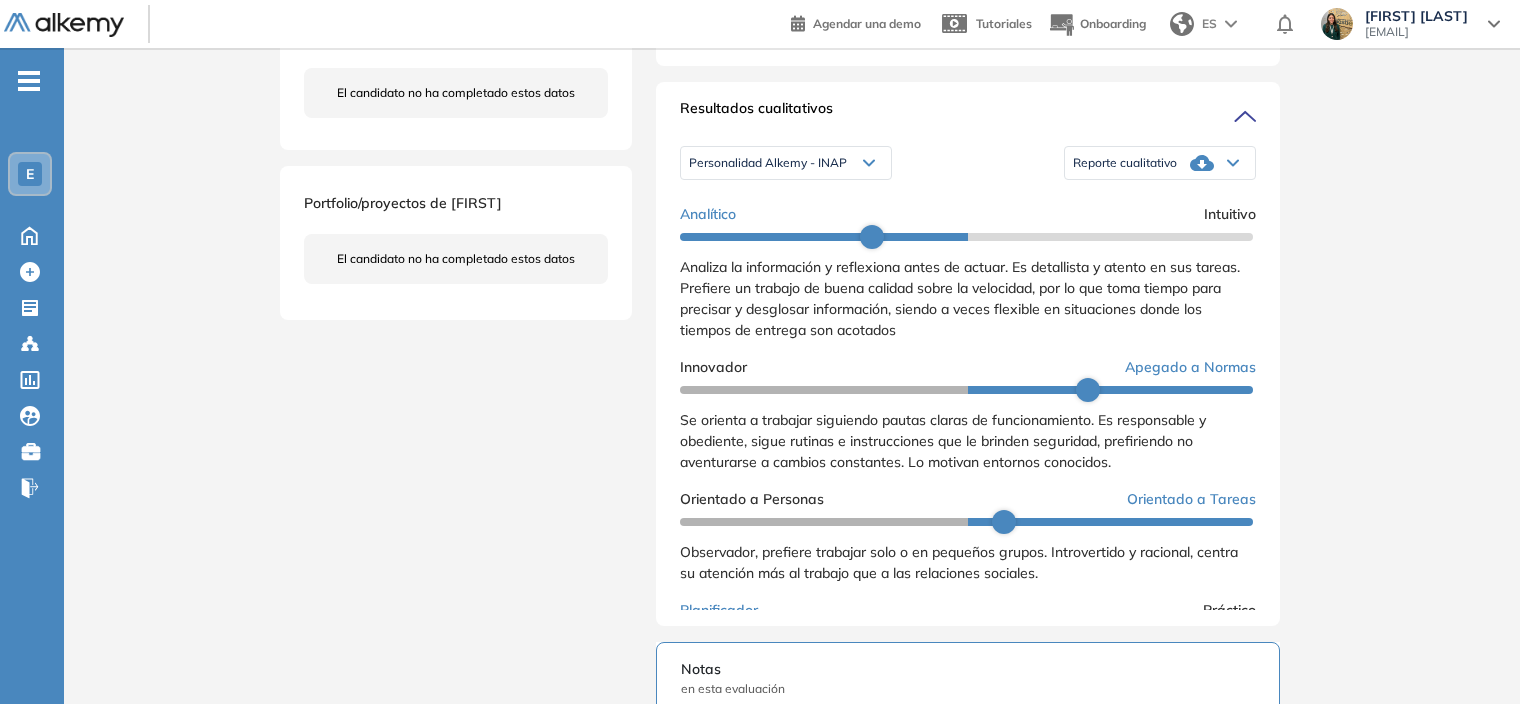 click 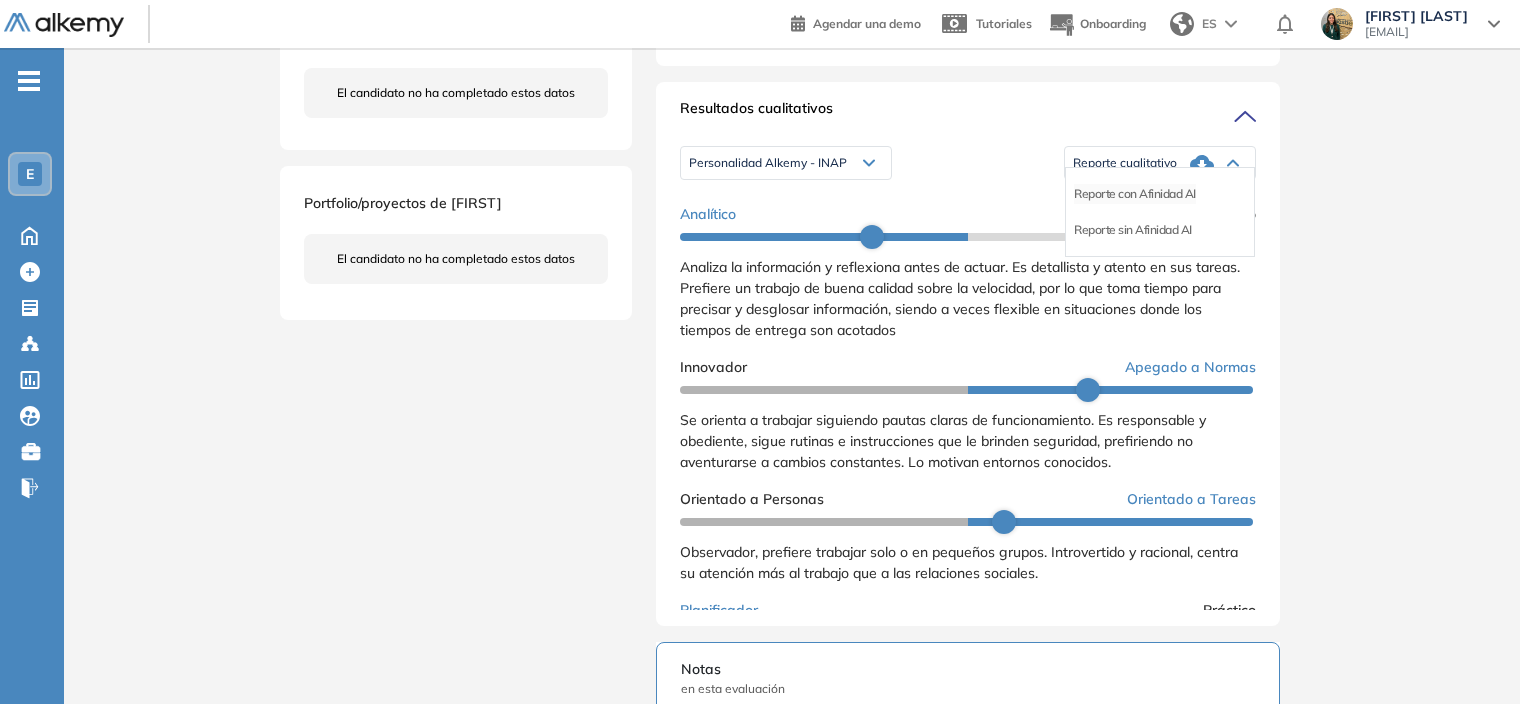 click on "Reporte con Afinidad AI" at bounding box center (1135, 194) 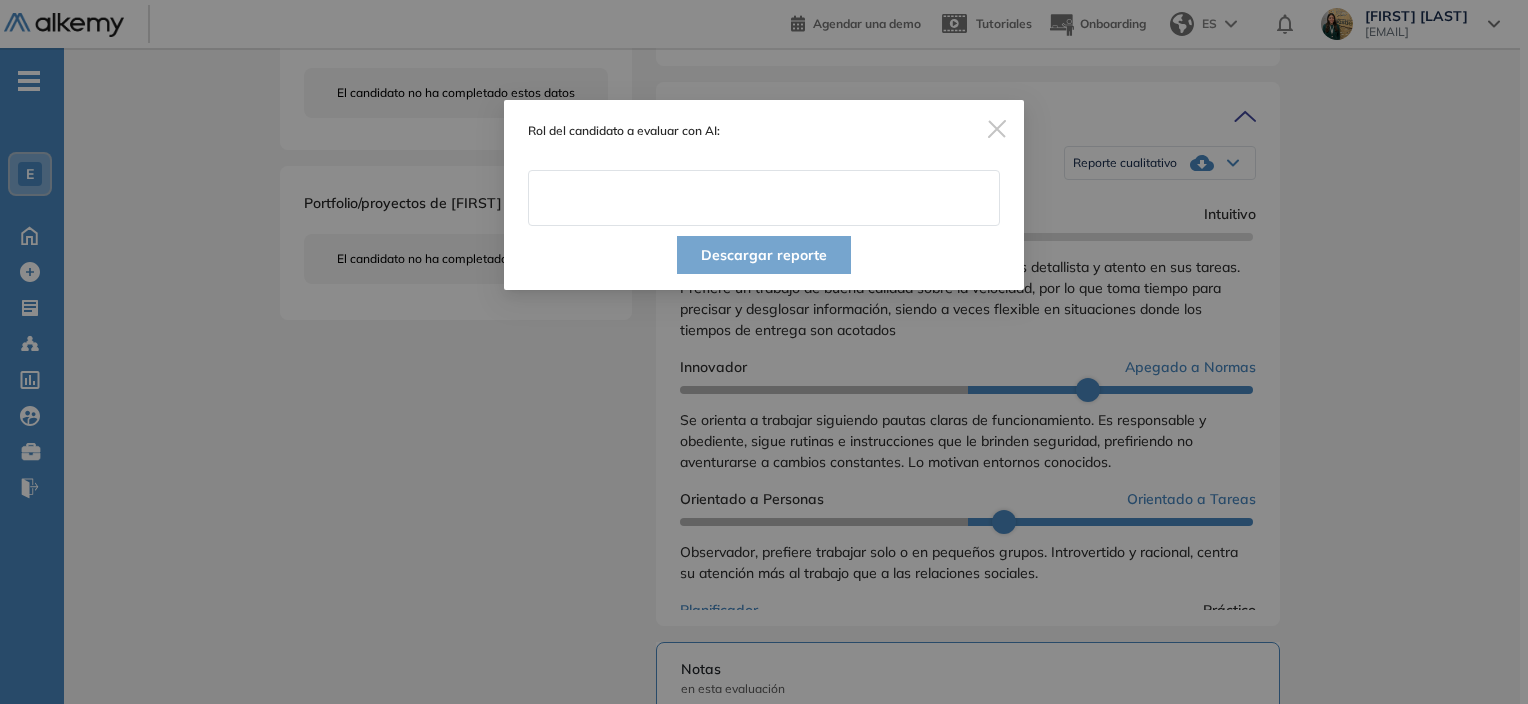 click at bounding box center (764, 198) 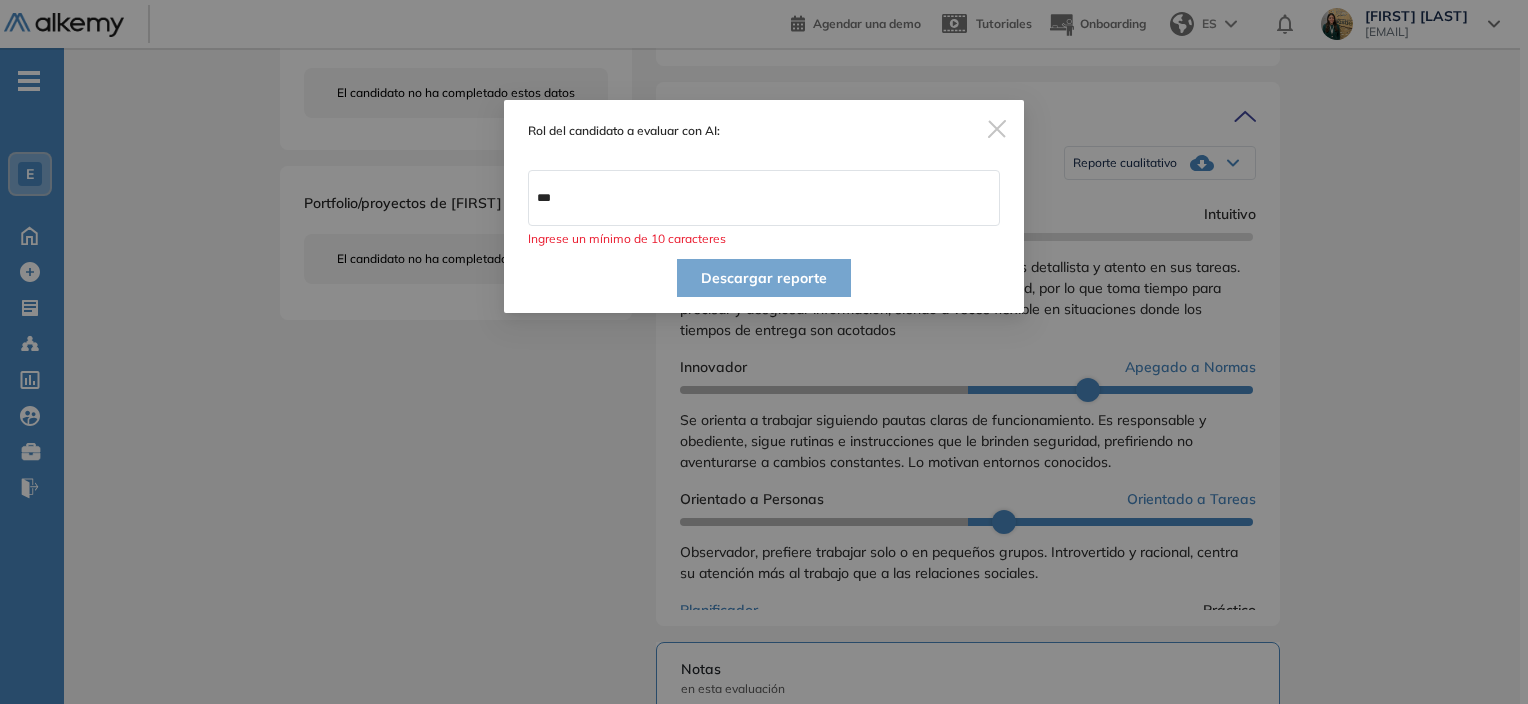 type on "**********" 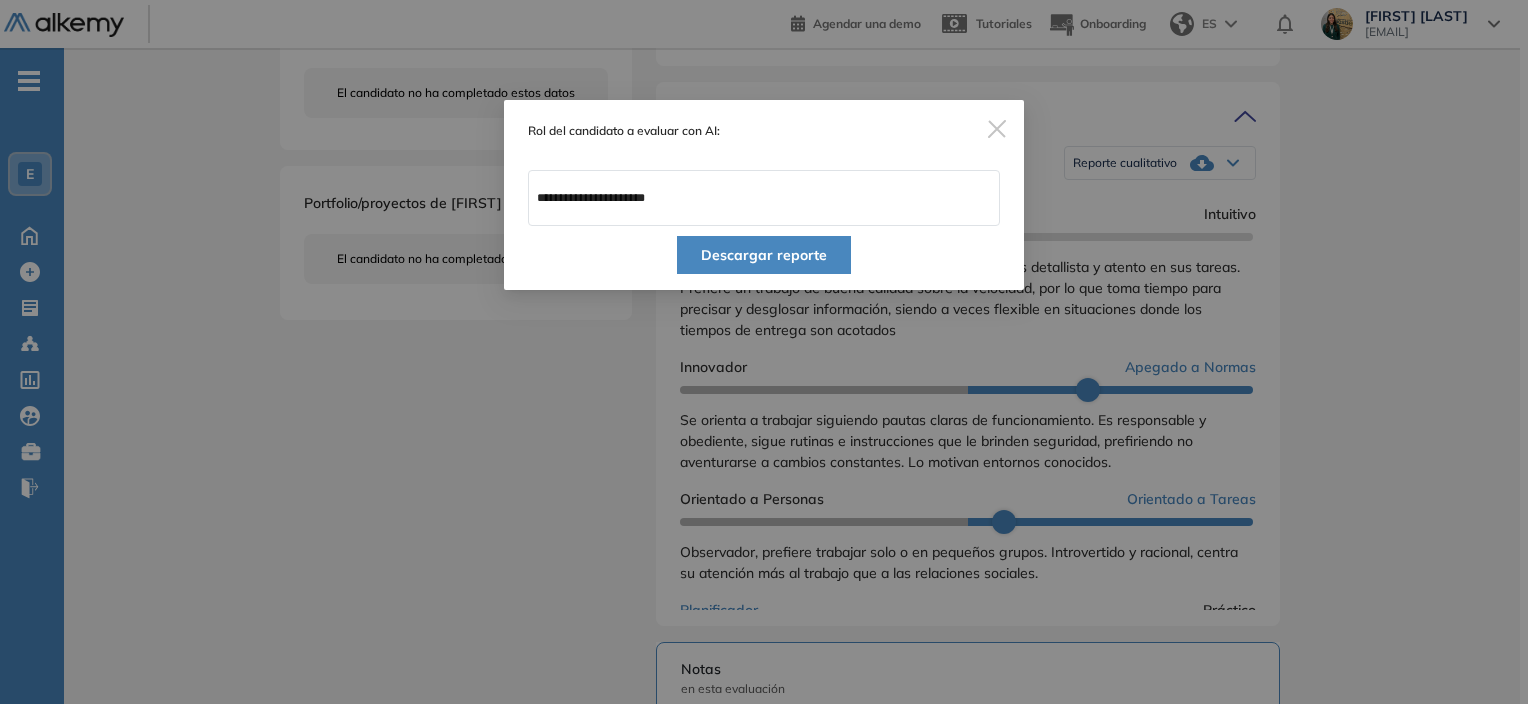 click on "Descargar reporte" at bounding box center [764, 255] 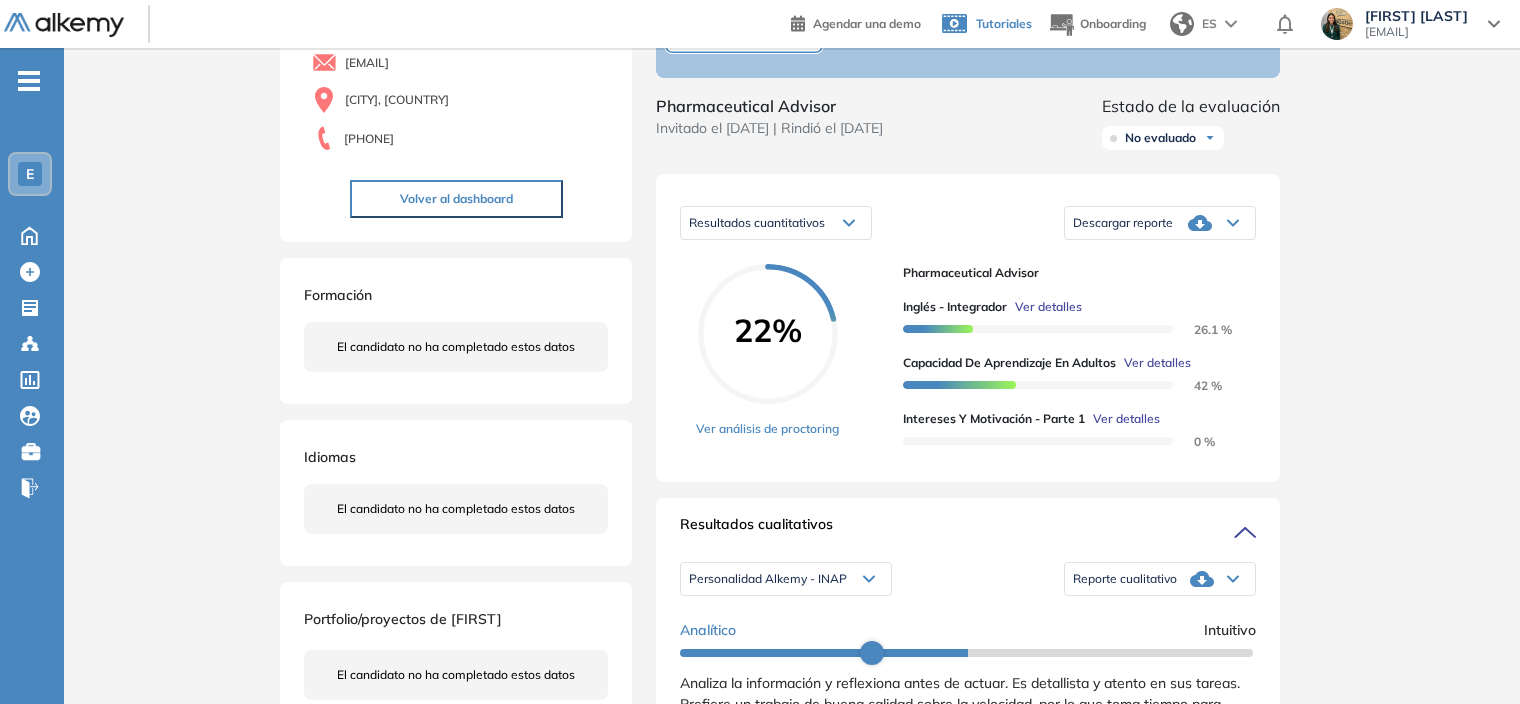 scroll, scrollTop: 0, scrollLeft: 0, axis: both 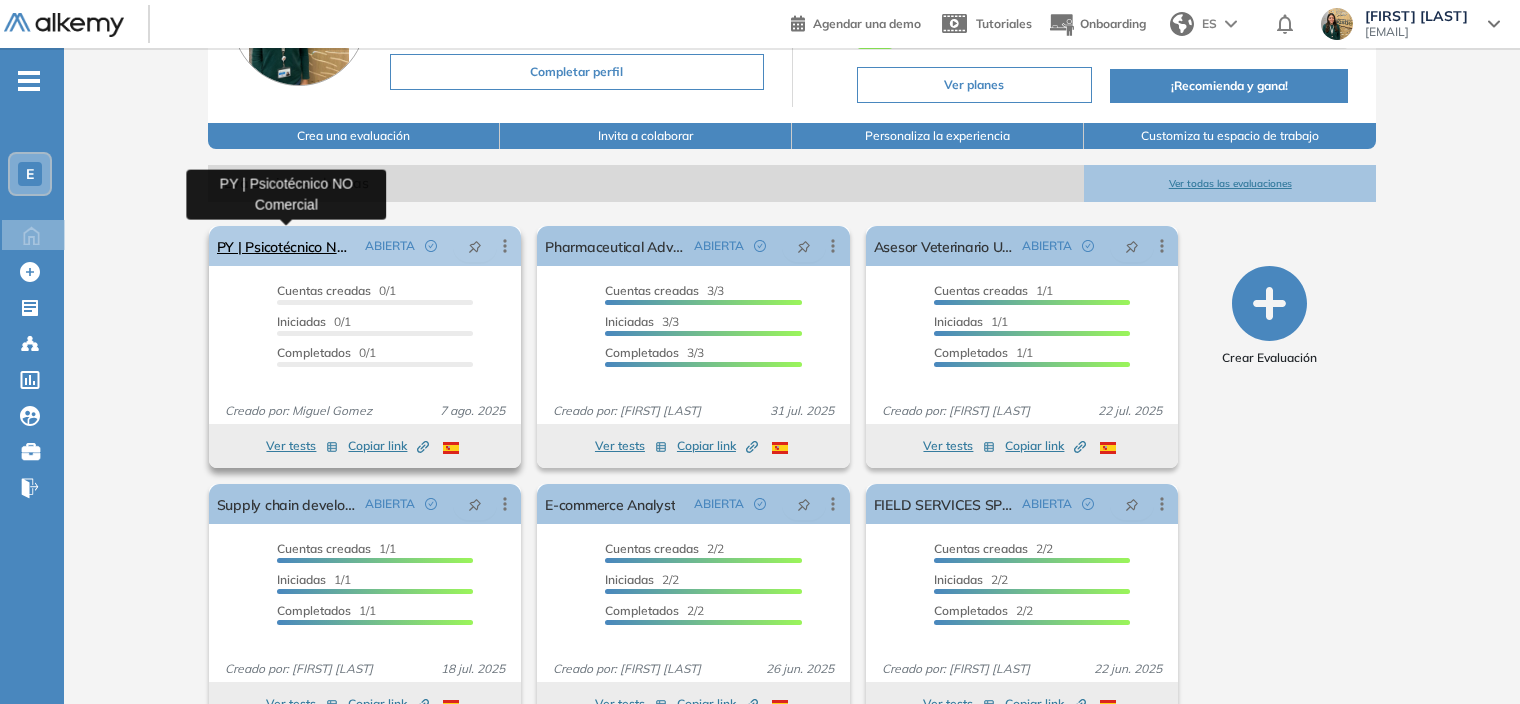 click on "PY | Psicotécnico NO Comercial" at bounding box center (287, 246) 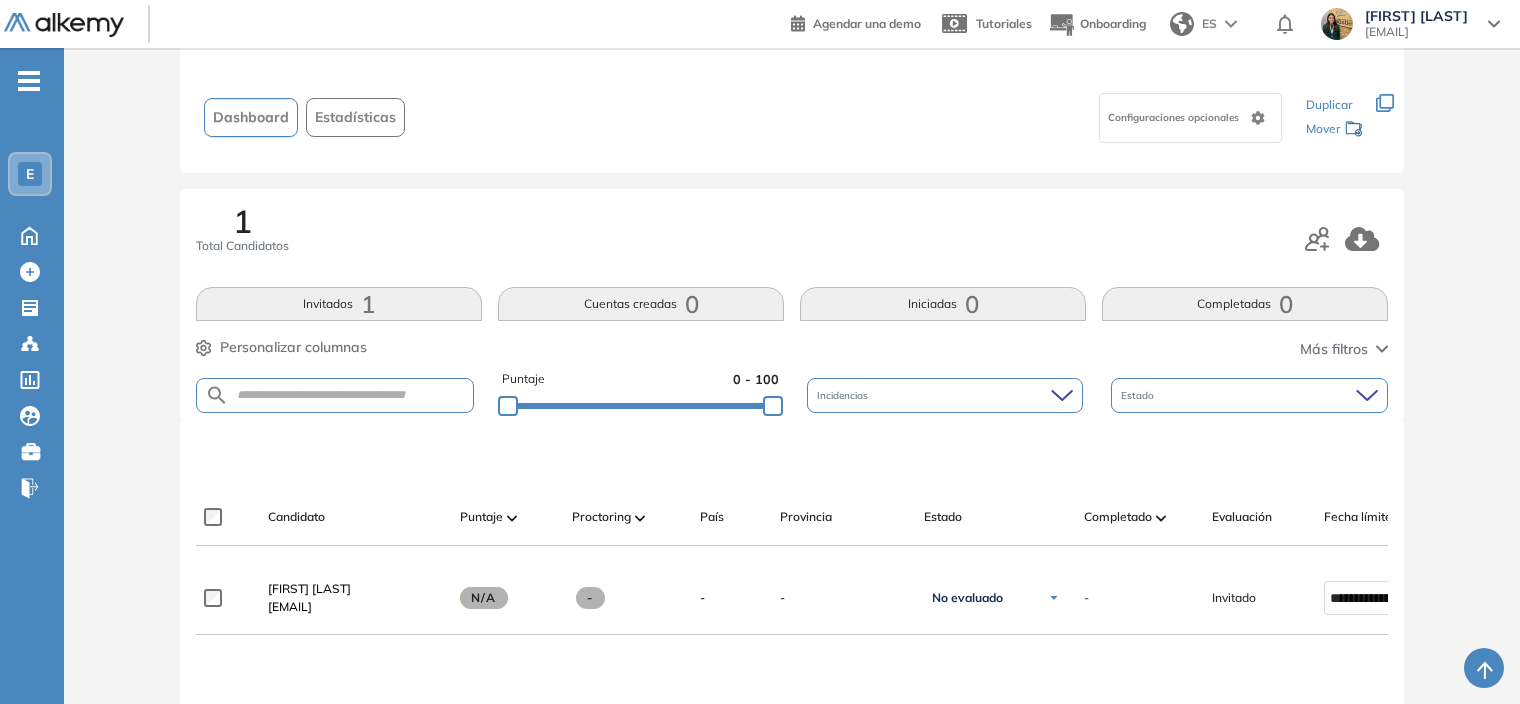 scroll, scrollTop: 200, scrollLeft: 0, axis: vertical 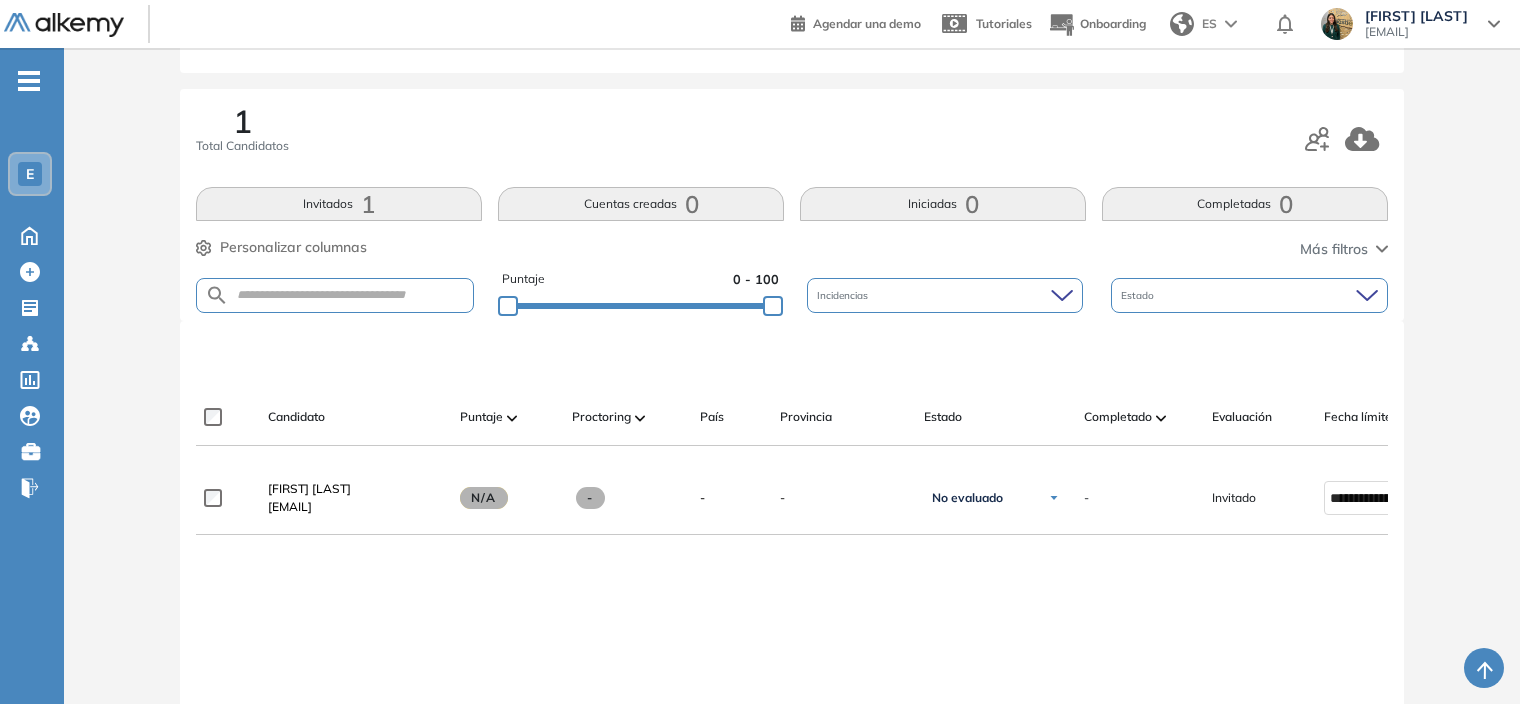 click on "1" at bounding box center [368, 204] 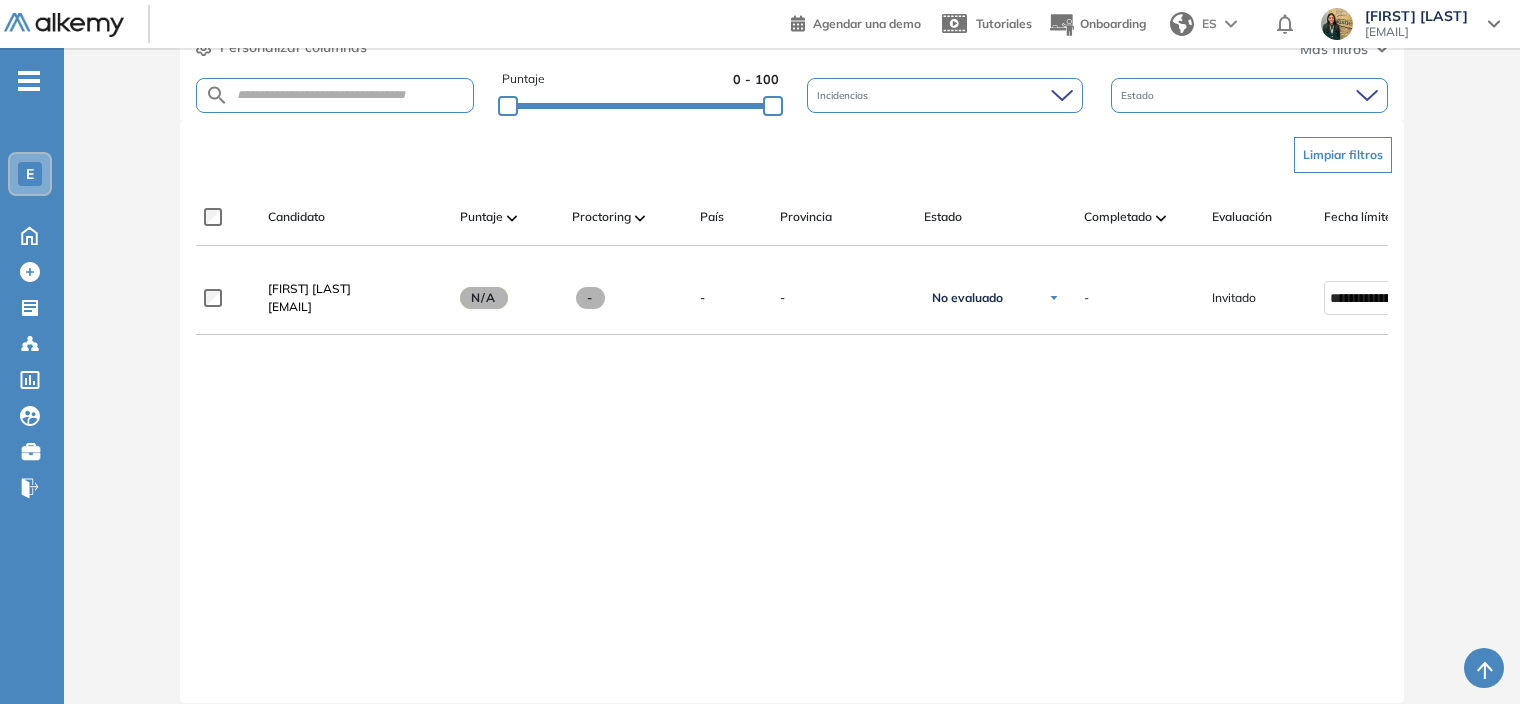 scroll, scrollTop: 200, scrollLeft: 0, axis: vertical 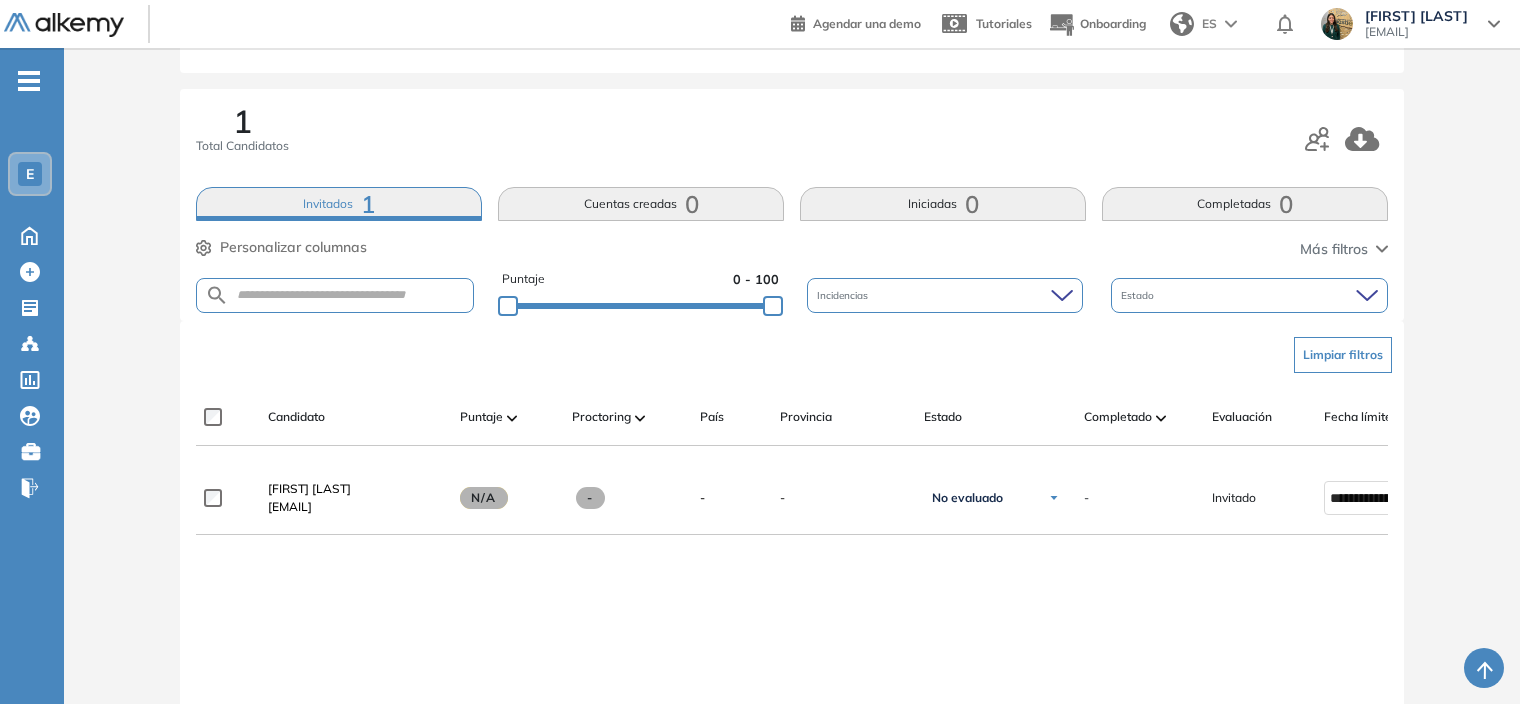 click on "Invitados 1" at bounding box center (339, 204) 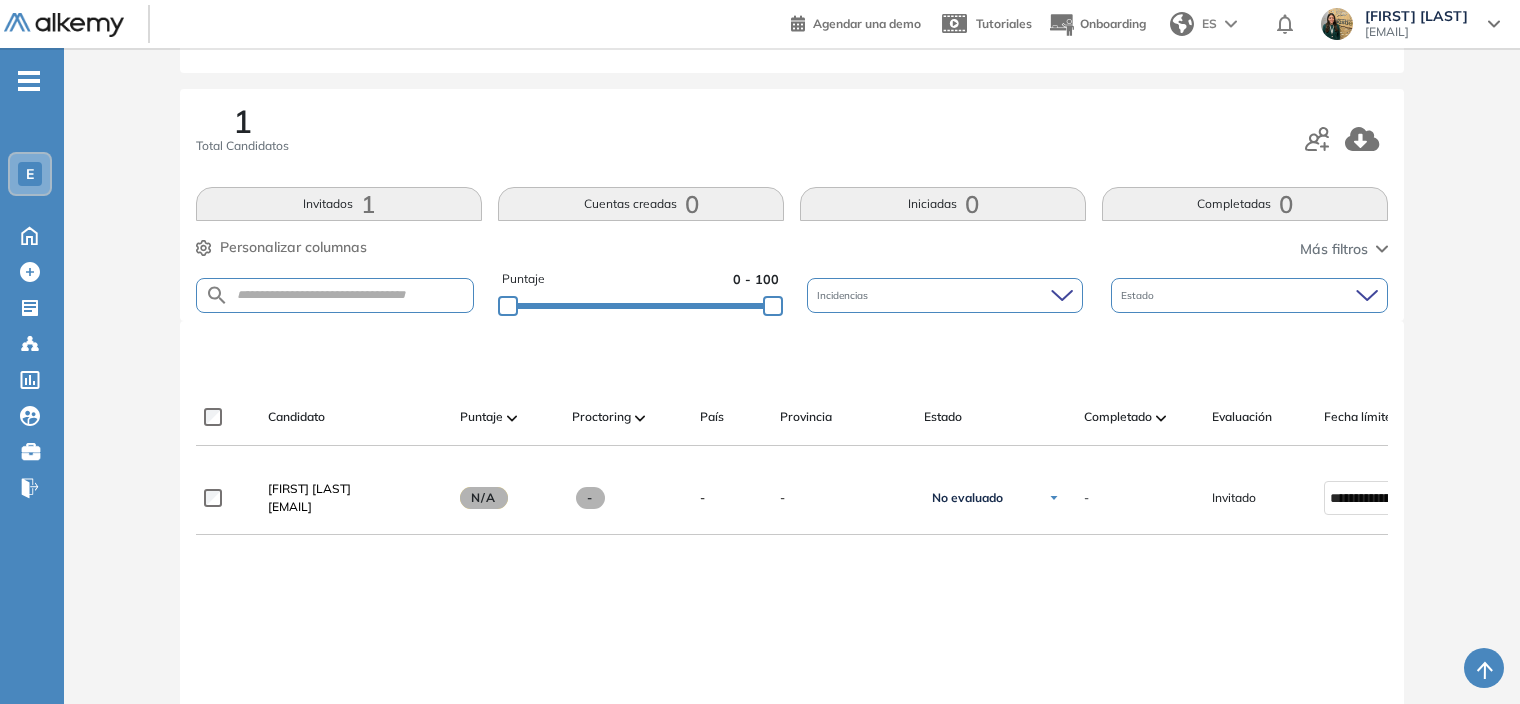 click on "Invitados 1" at bounding box center (339, 204) 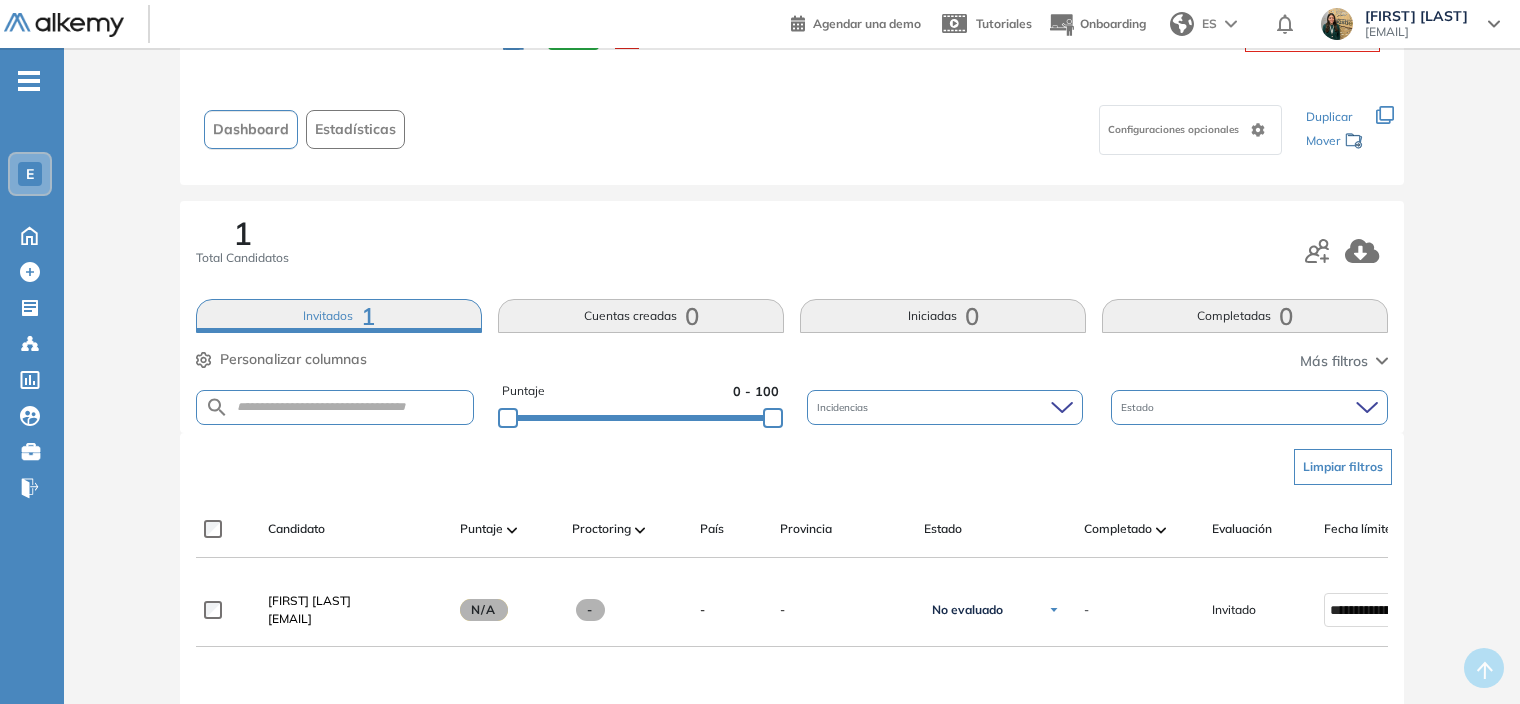scroll, scrollTop: 0, scrollLeft: 0, axis: both 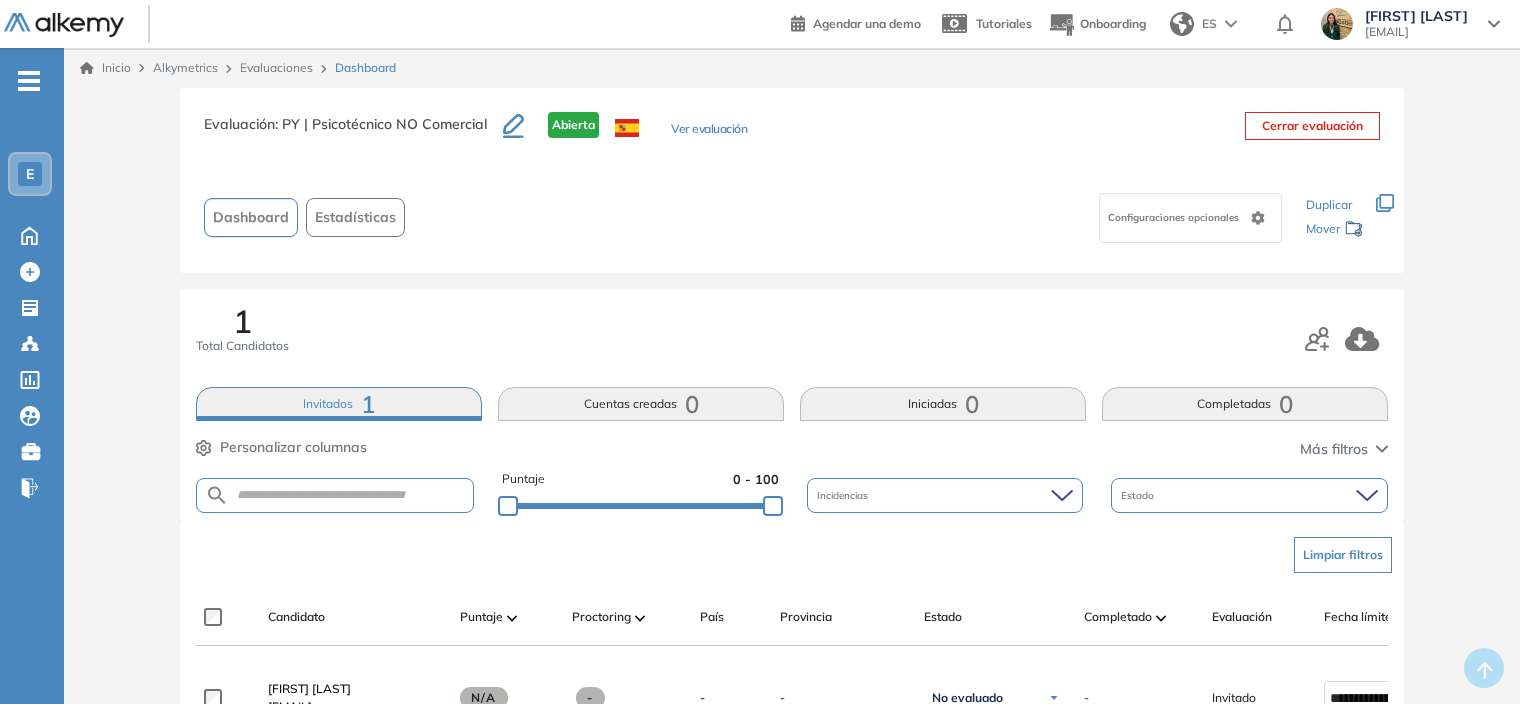 click on "1 Total Candidatos" at bounding box center (792, 338) 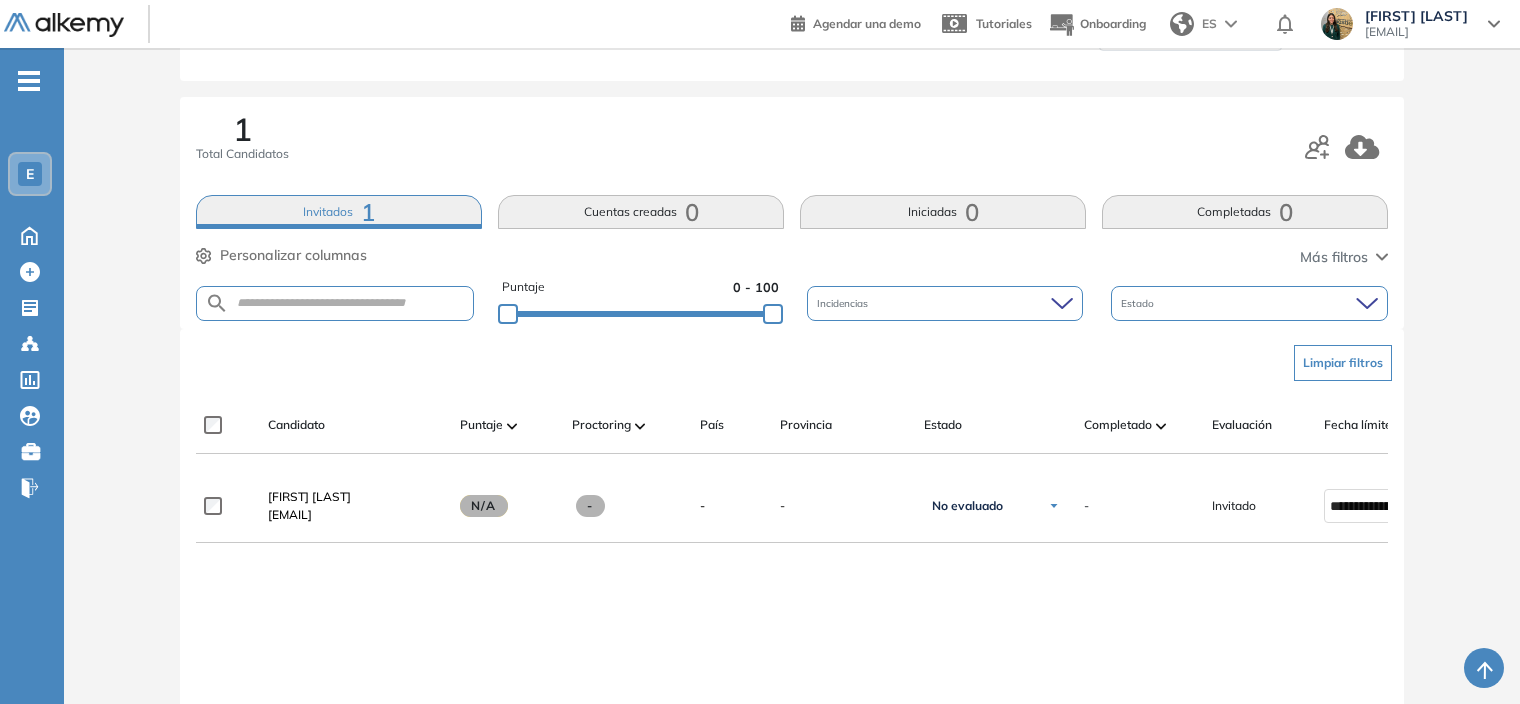 scroll, scrollTop: 300, scrollLeft: 0, axis: vertical 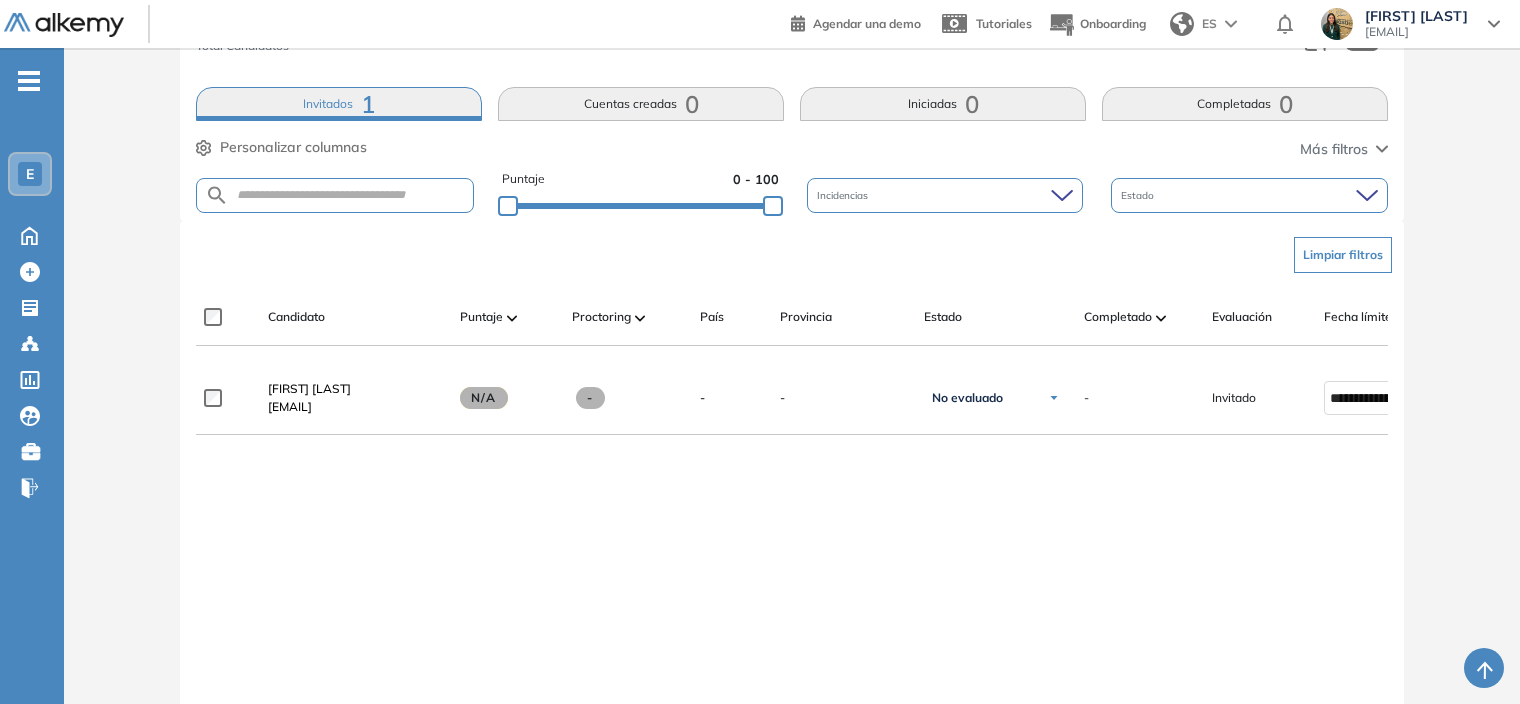 click on "**********" at bounding box center [792, 566] 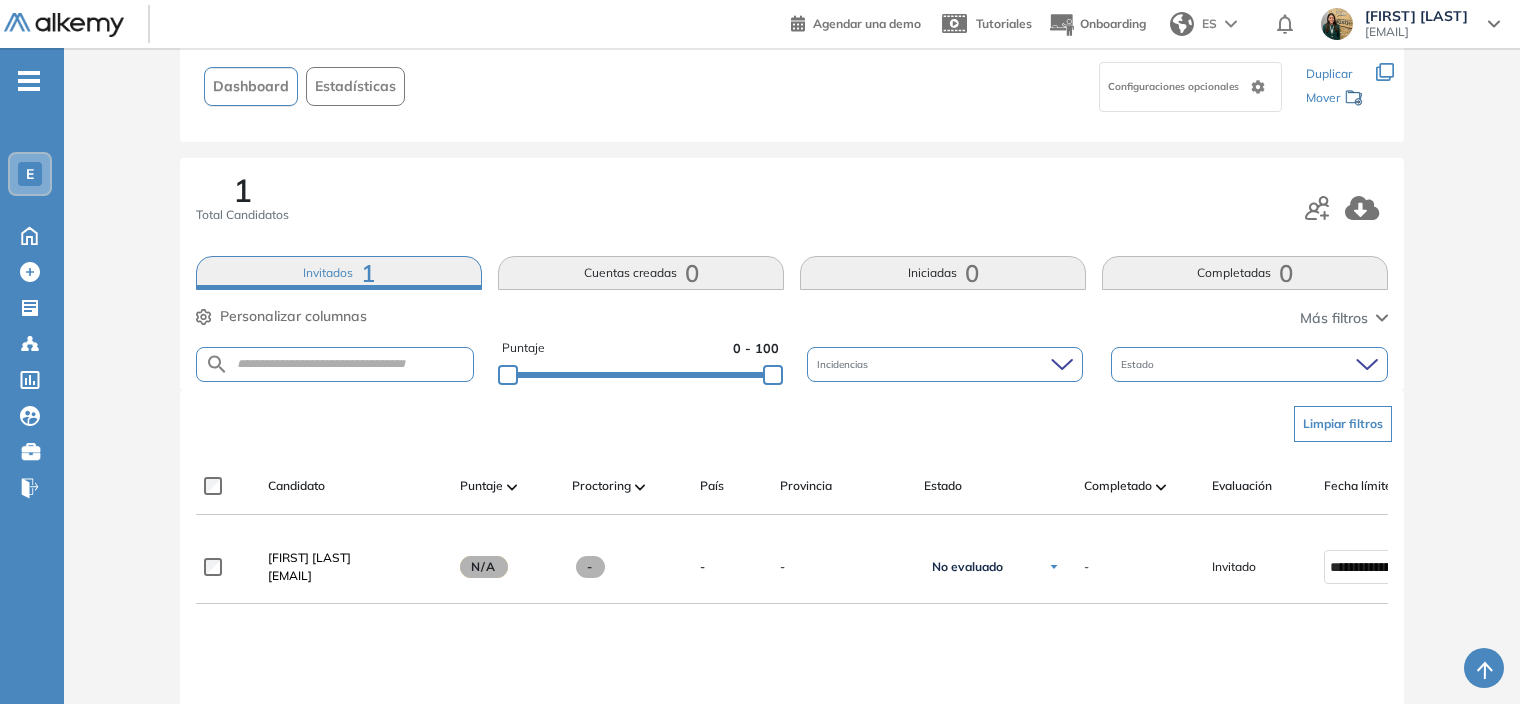 scroll, scrollTop: 300, scrollLeft: 0, axis: vertical 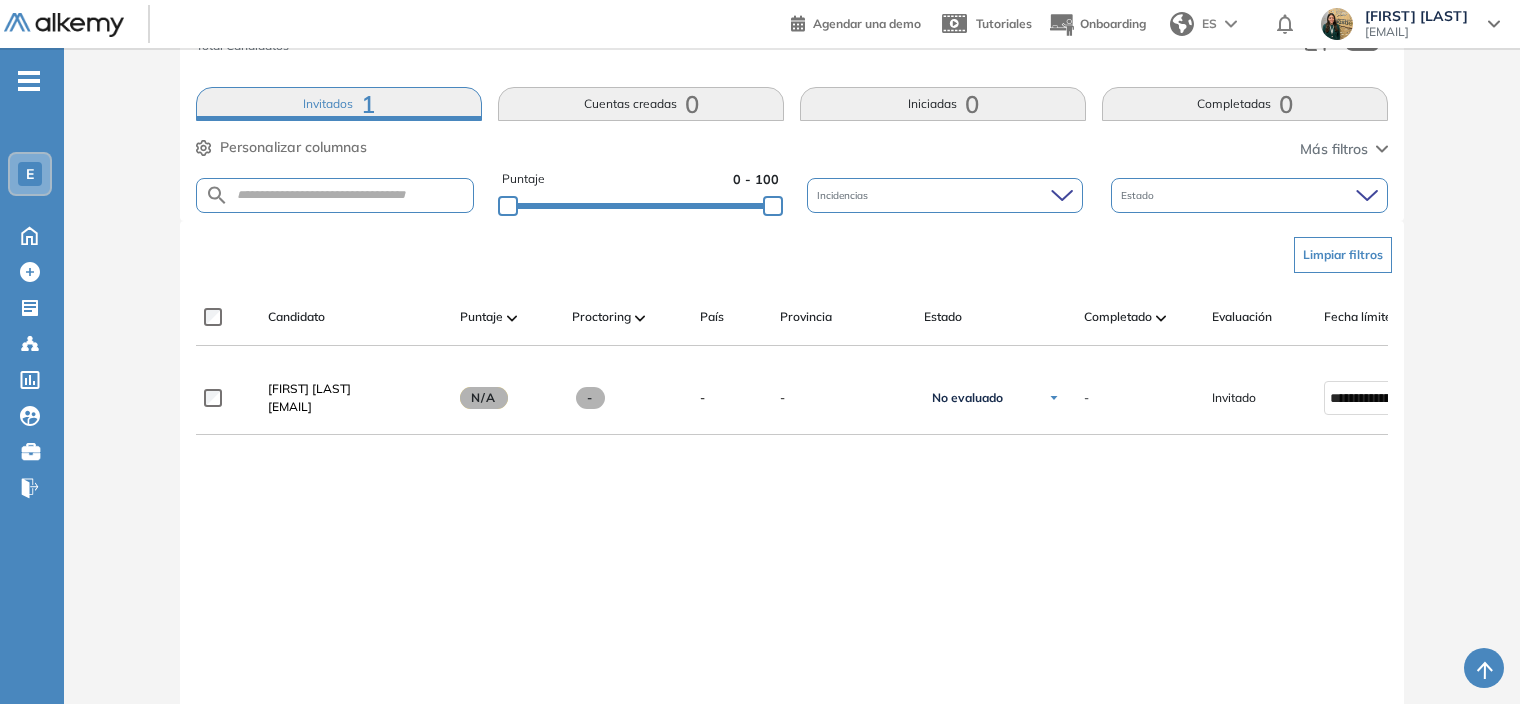 click on "**********" at bounding box center [792, 566] 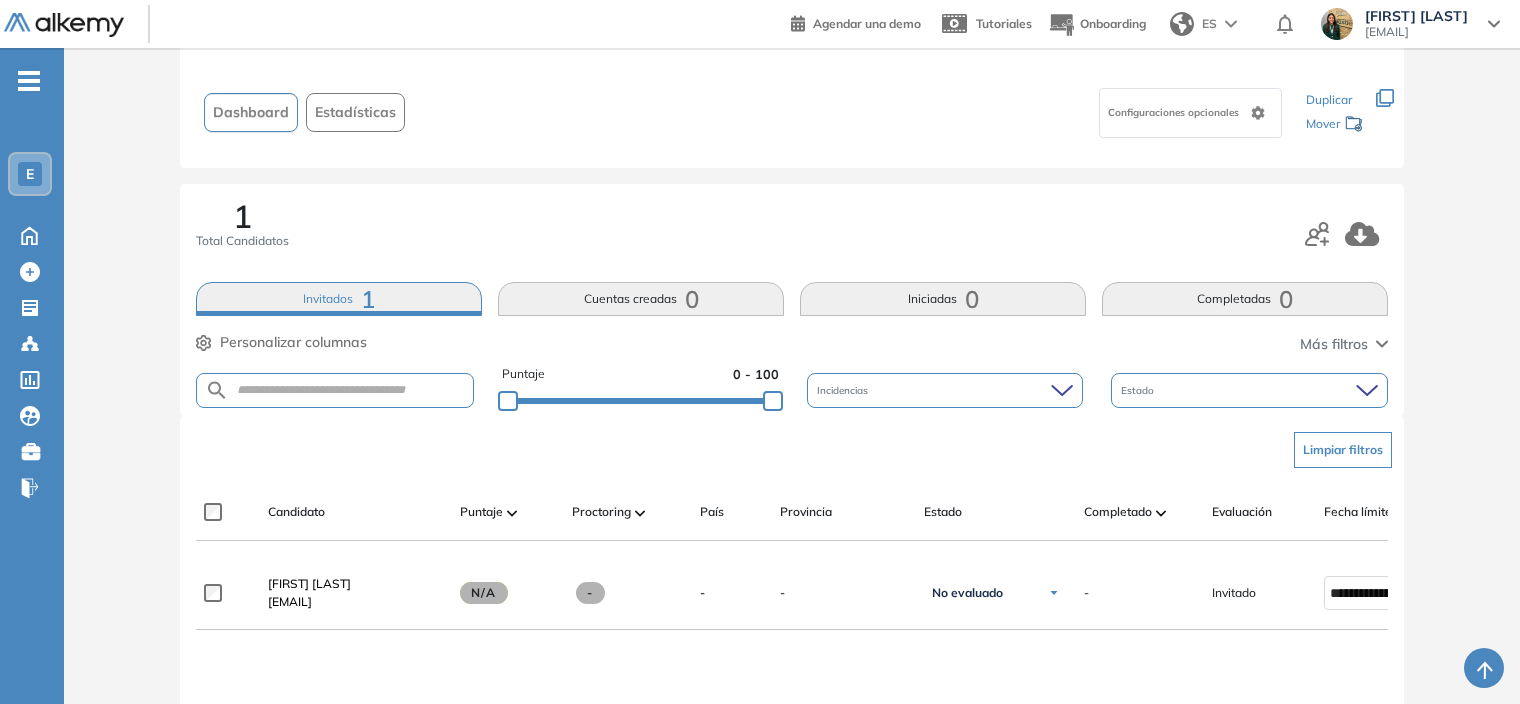 scroll, scrollTop: 0, scrollLeft: 0, axis: both 